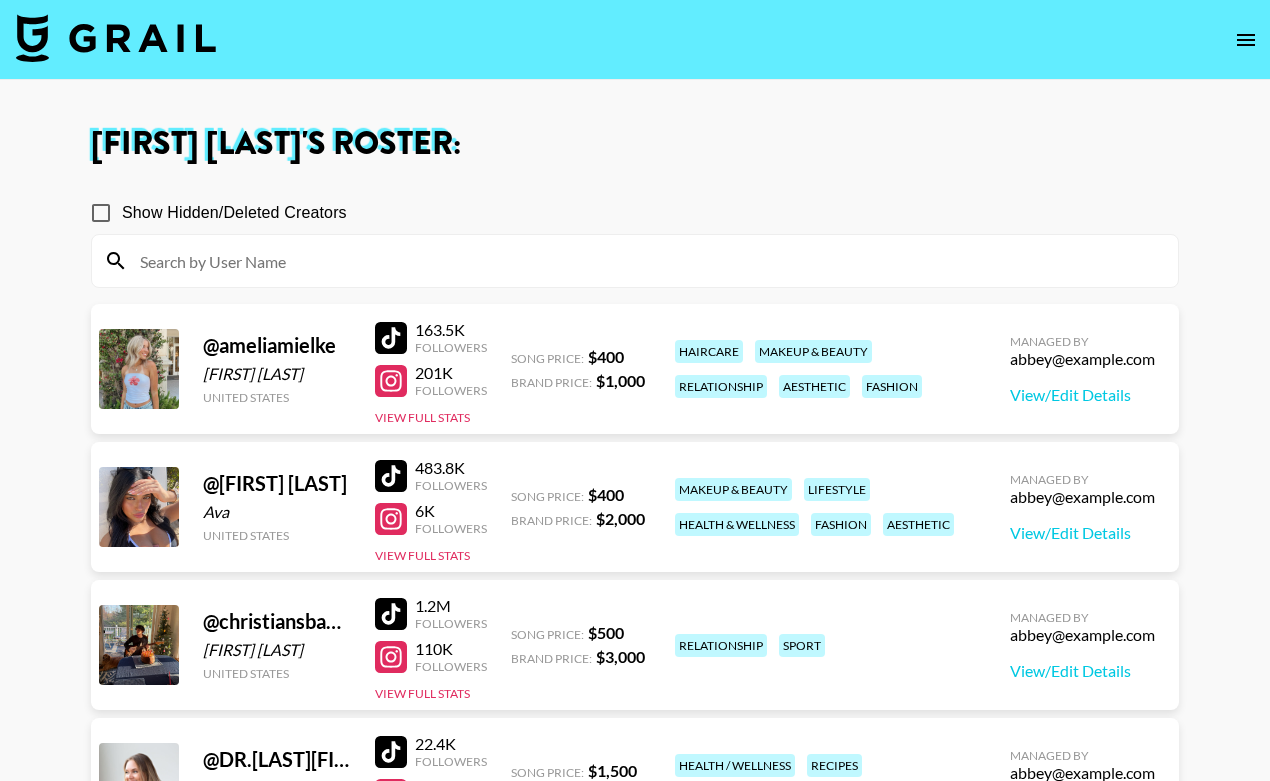 scroll, scrollTop: 0, scrollLeft: 0, axis: both 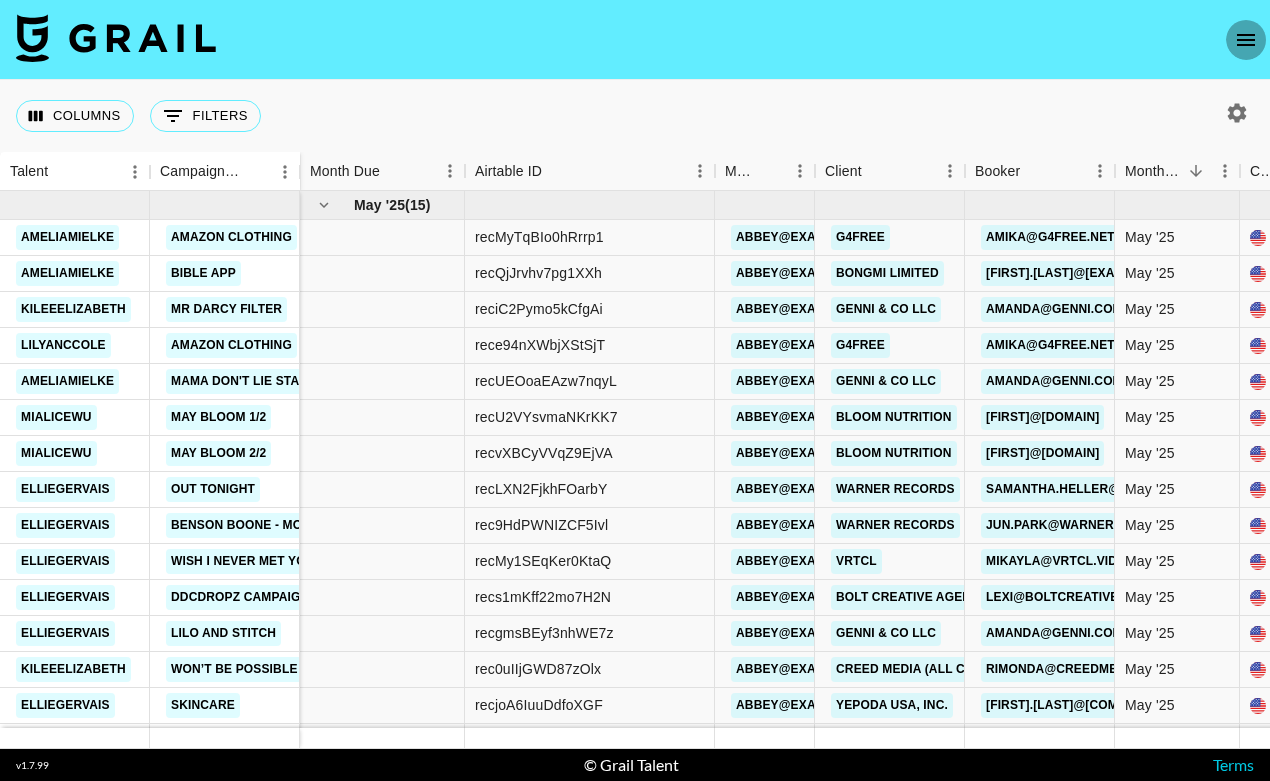 click 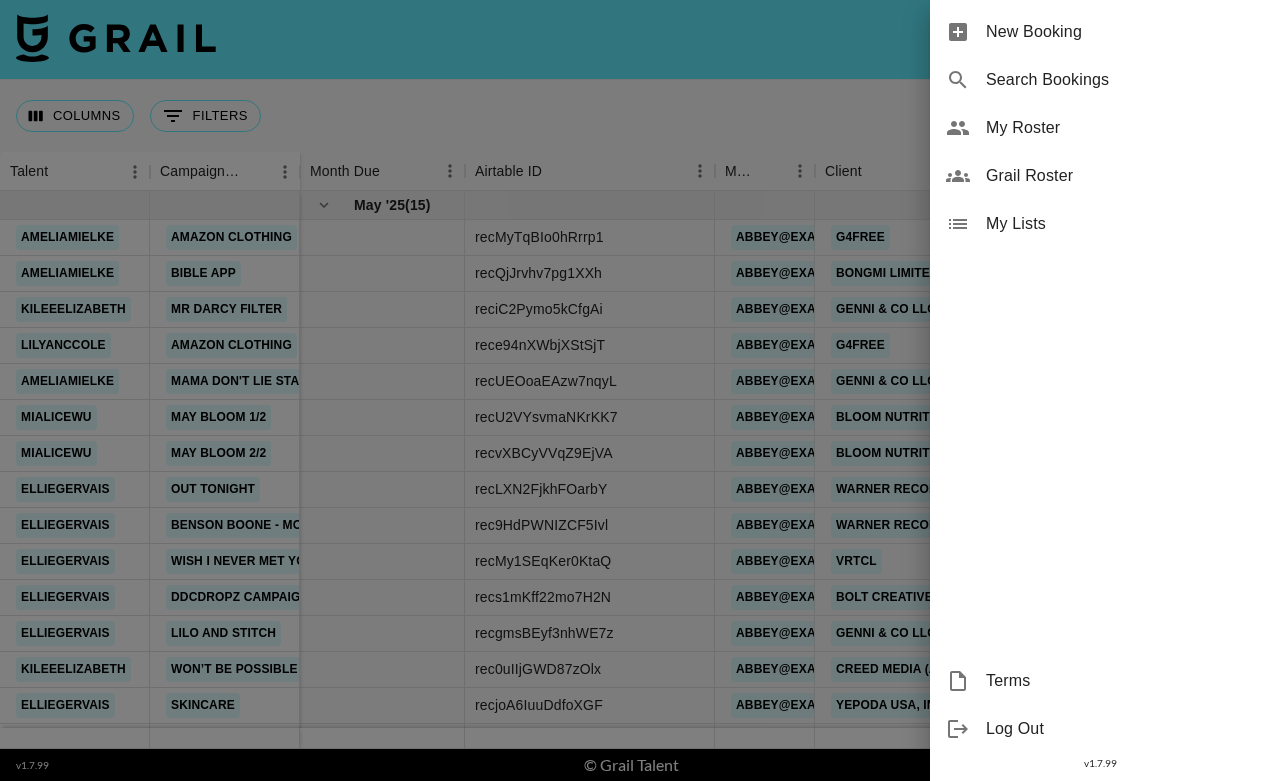 click on "New Booking" at bounding box center (1120, 32) 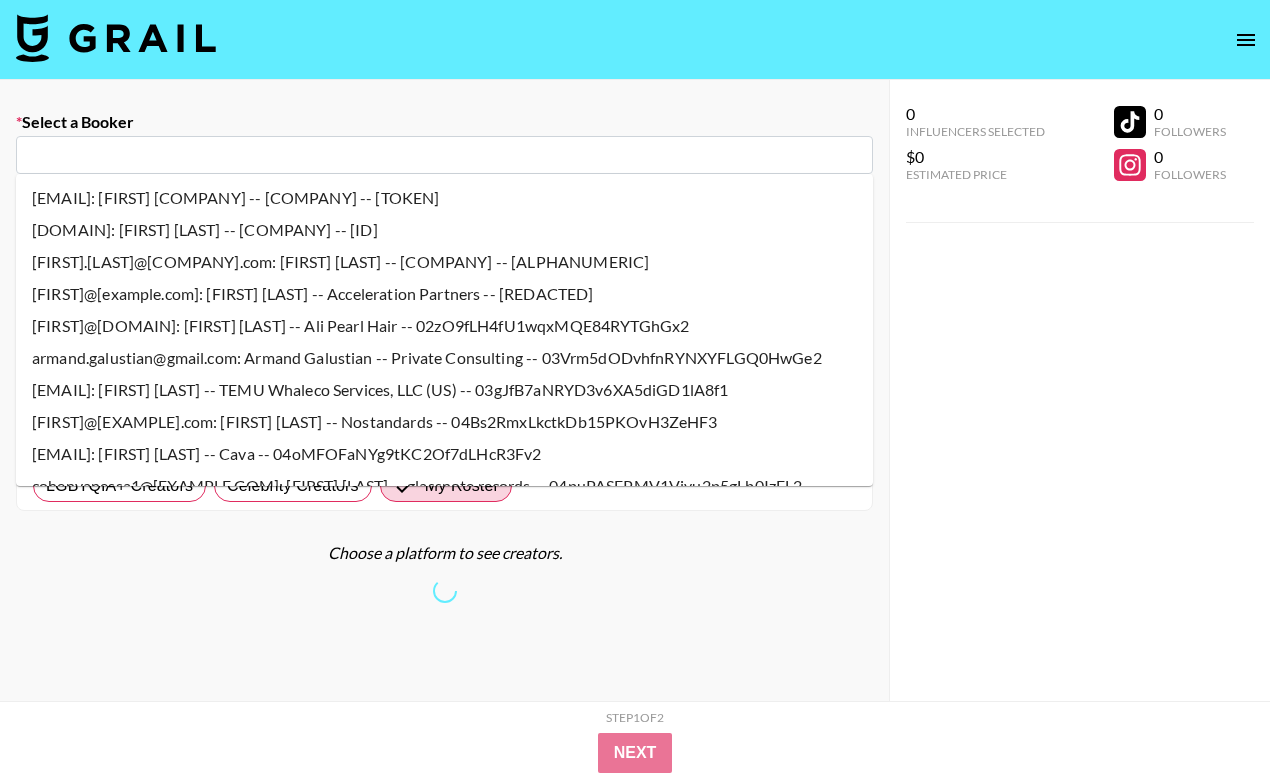 click at bounding box center [444, 155] 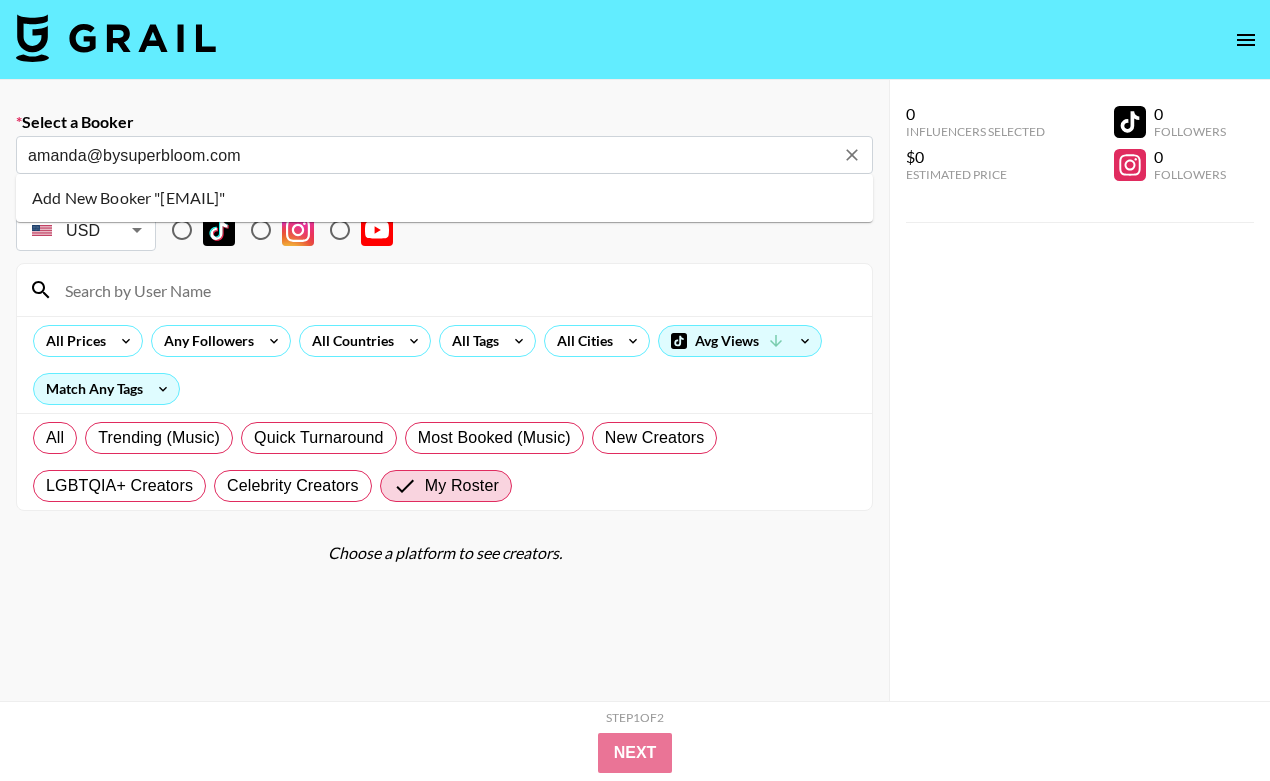 click on "Add New Booker "[EMAIL]"" at bounding box center (444, 198) 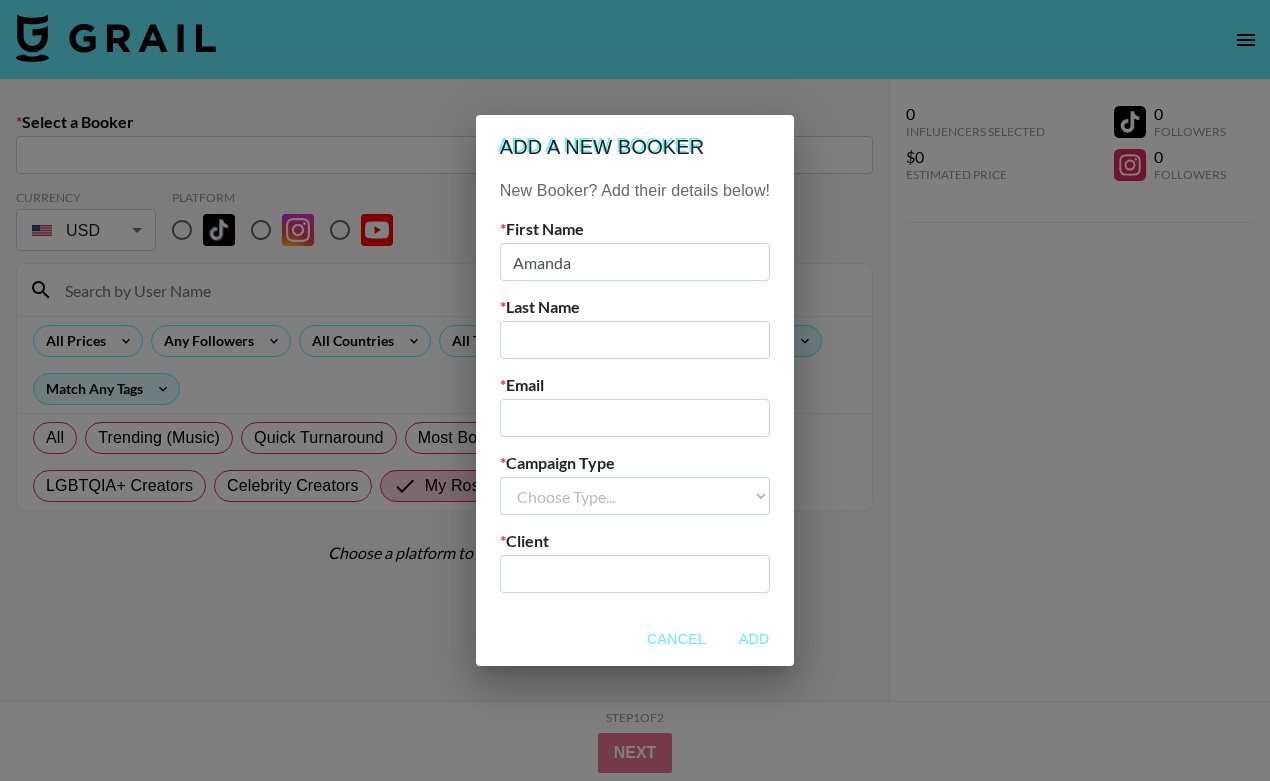 type on "Amanda" 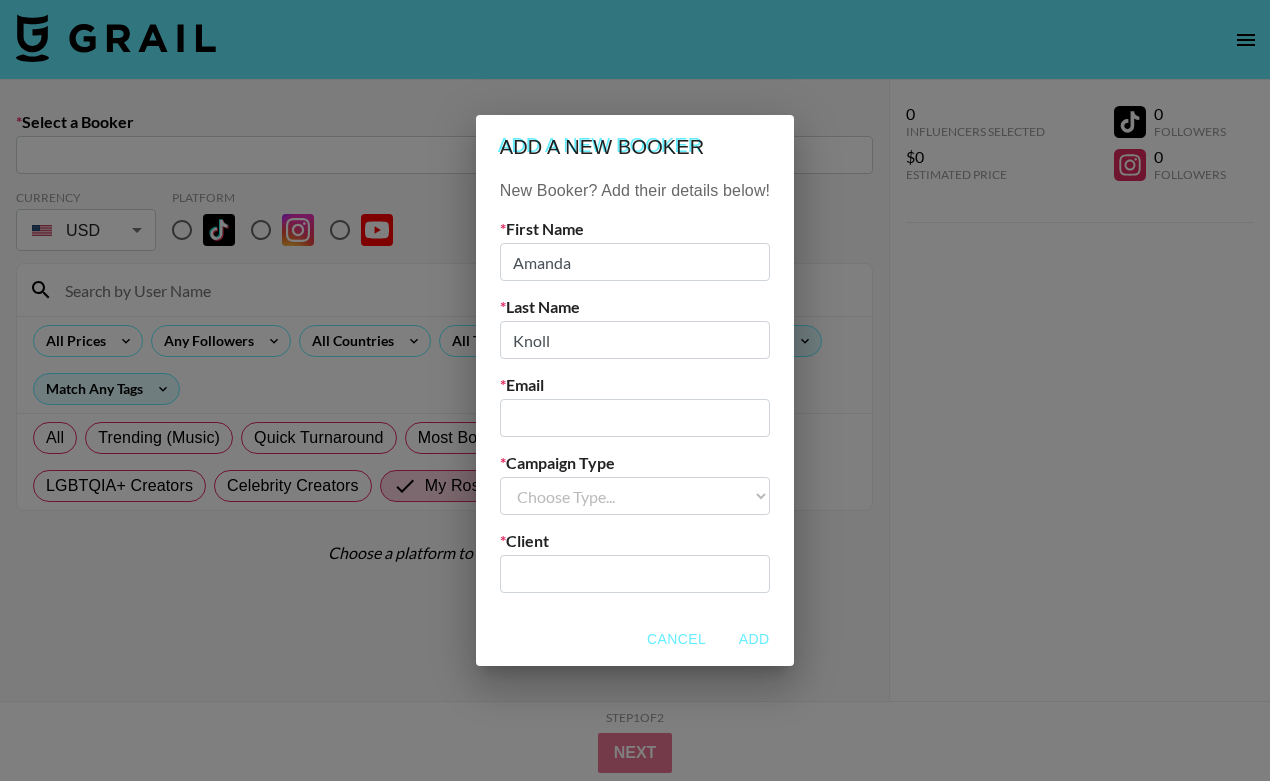 type on "Knoll" 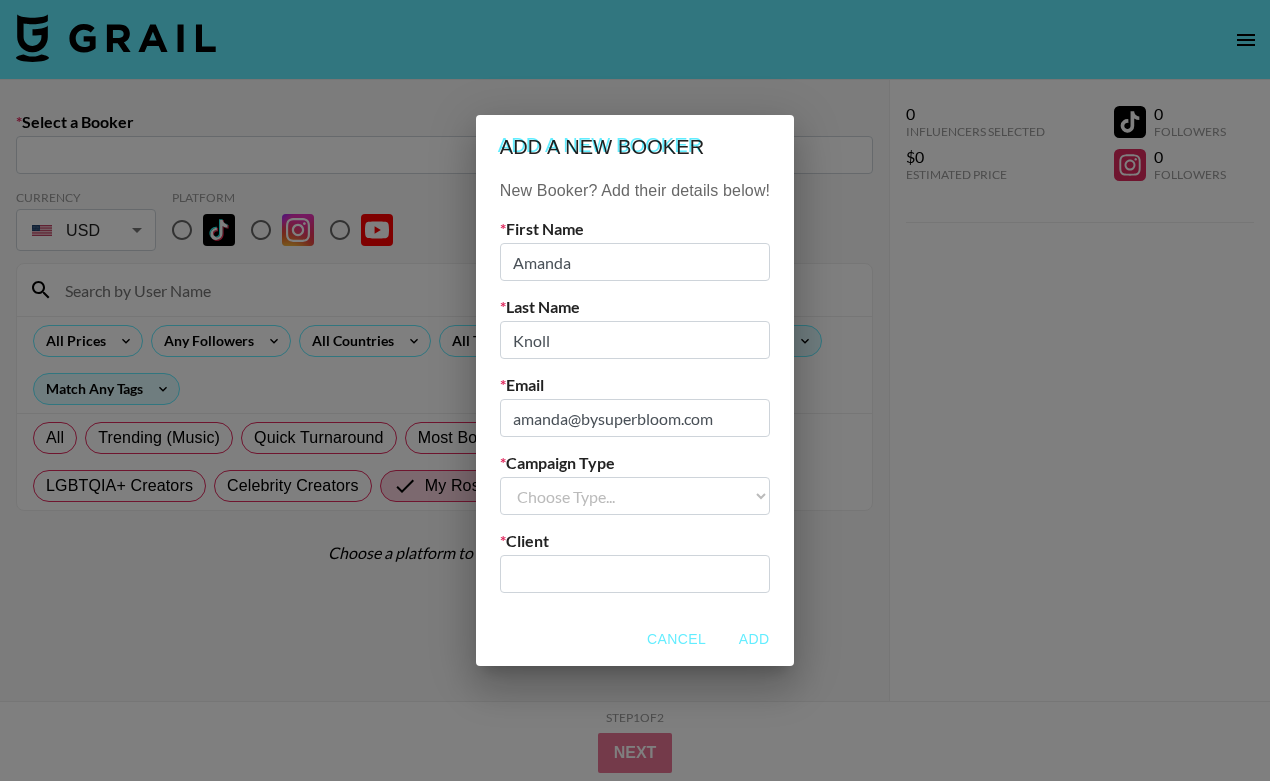 type on "amanda@bysuperbloom.com" 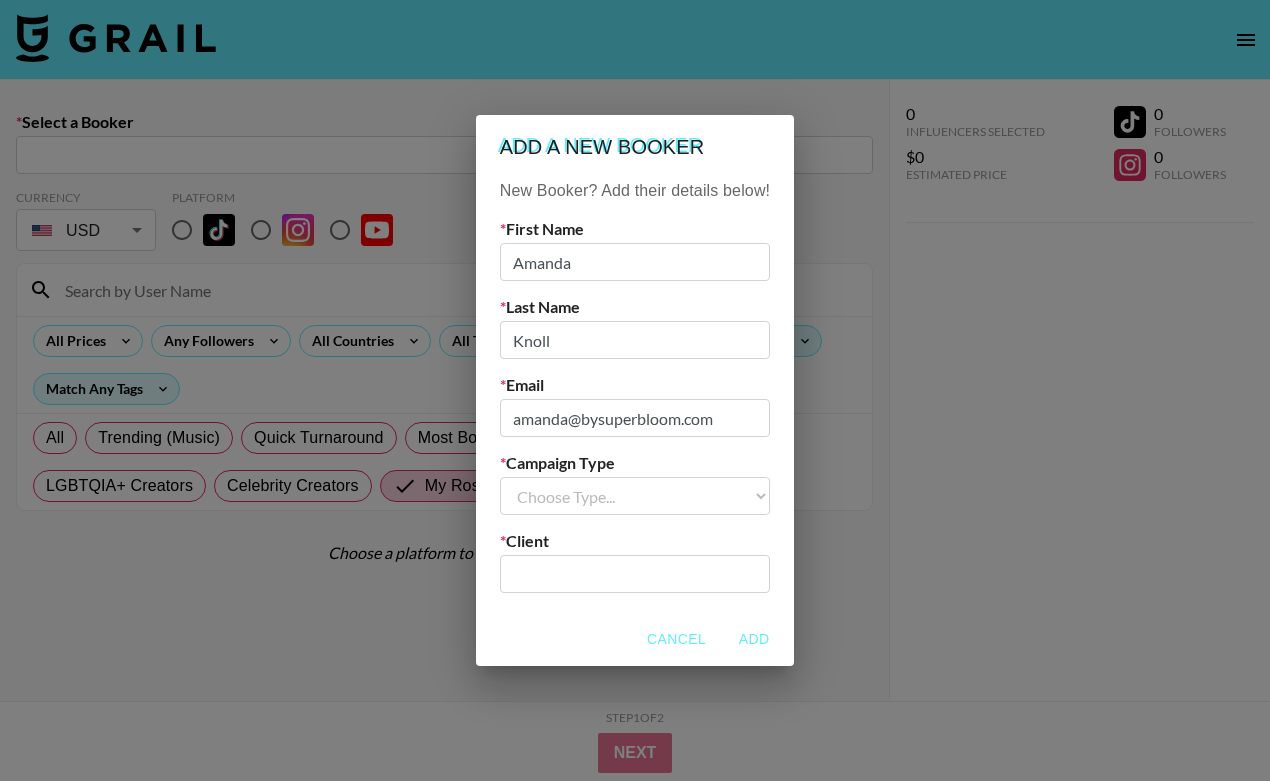 select on "Brand" 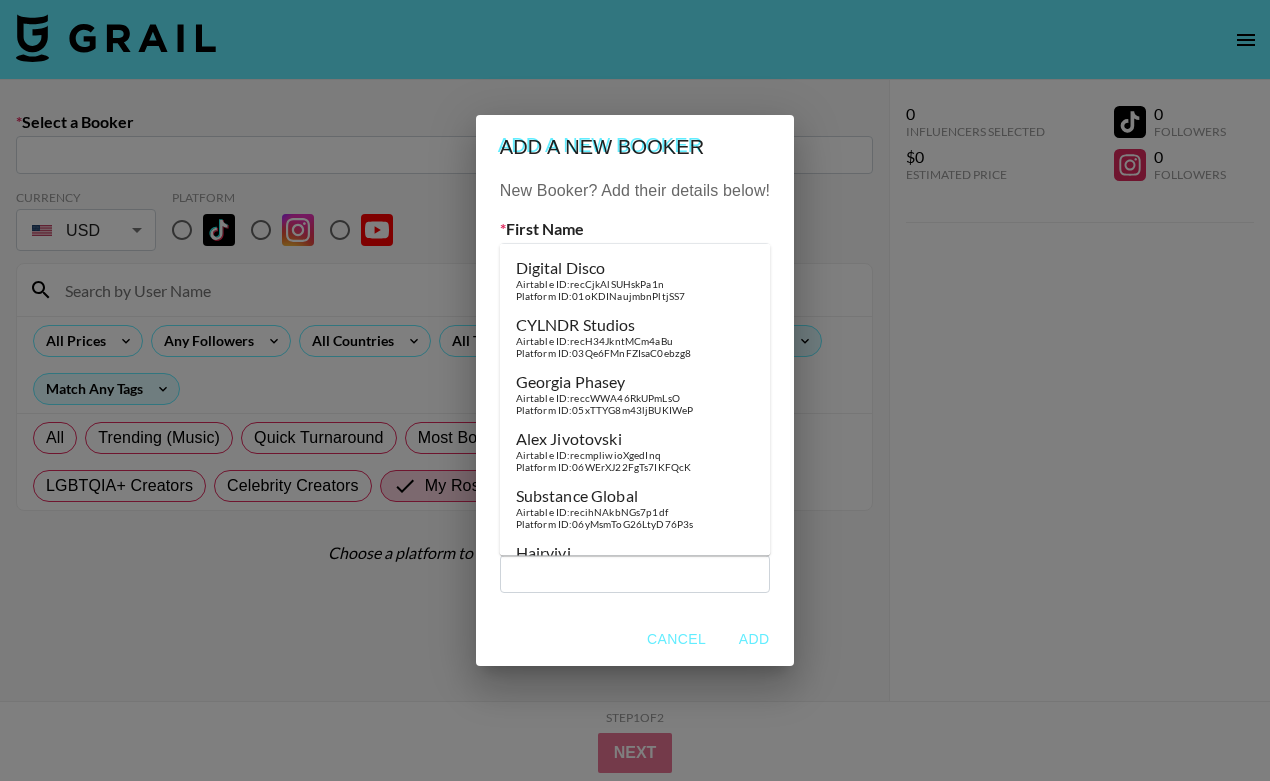 click at bounding box center (635, 574) 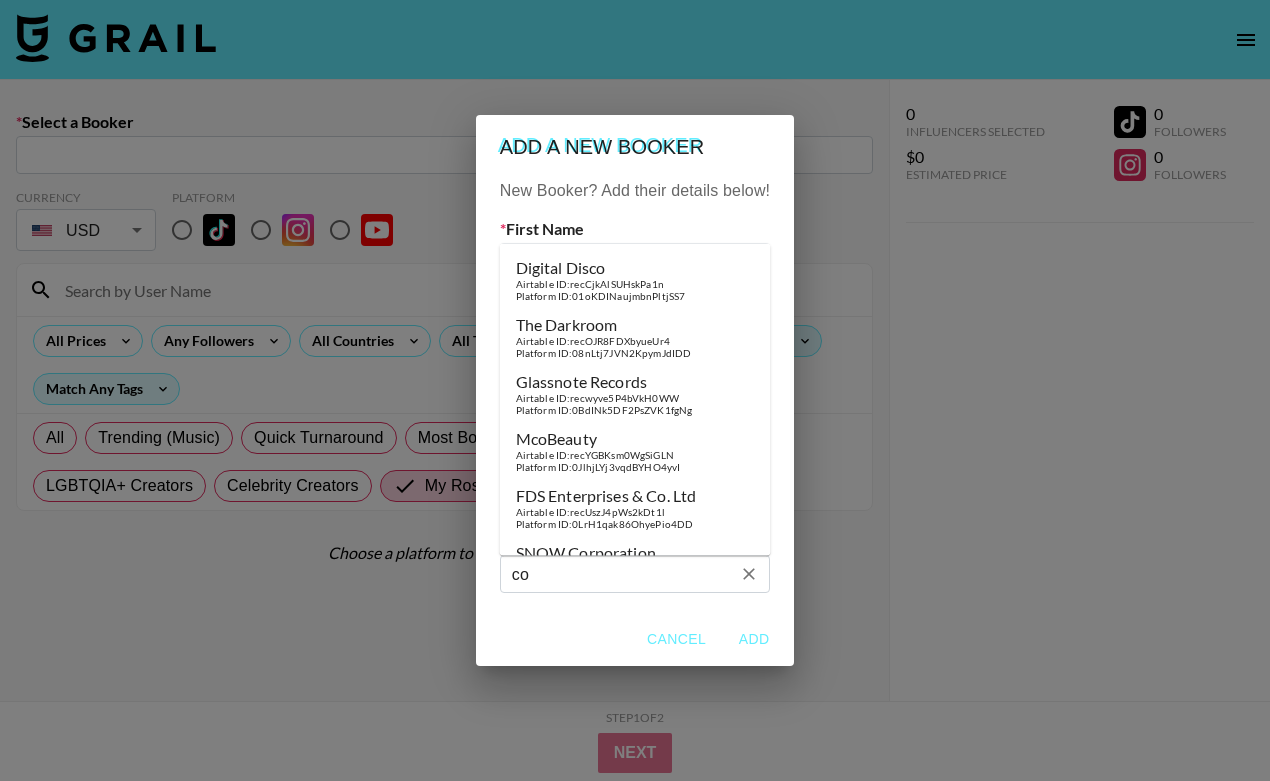 type on "c" 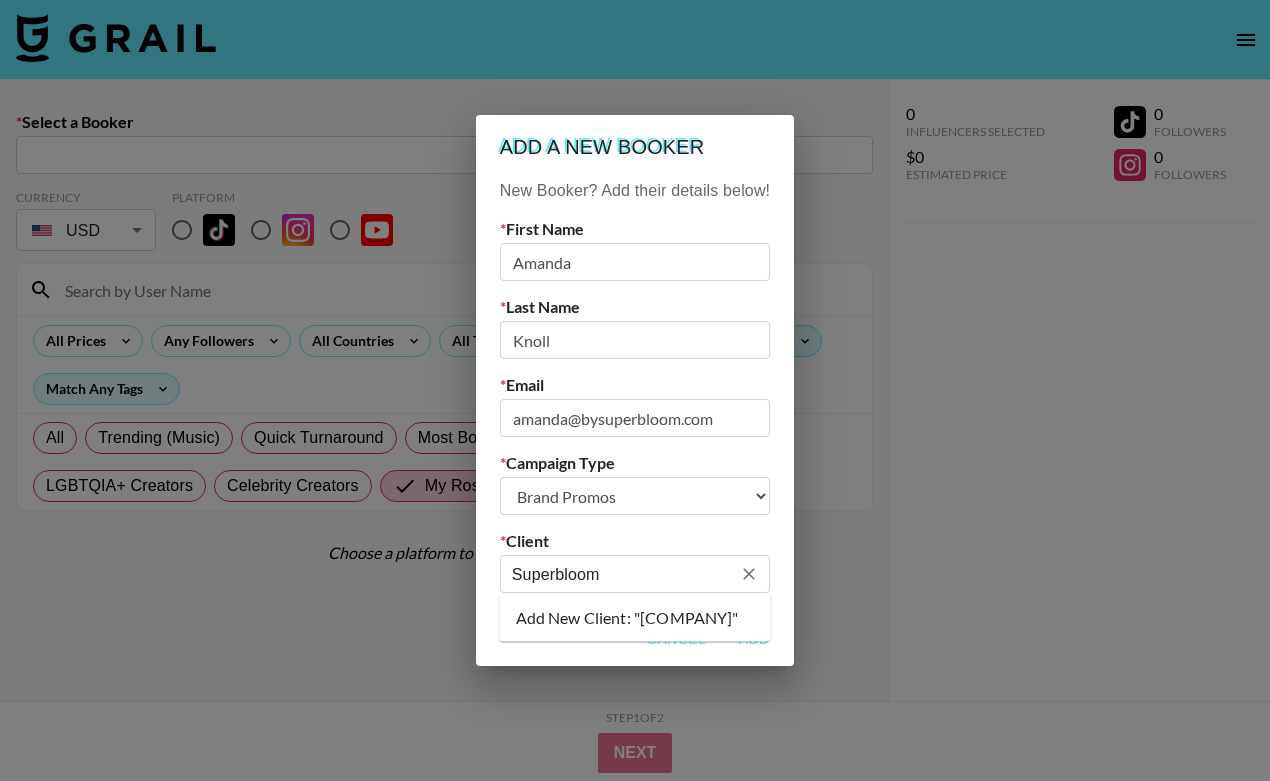 click on "Add New Client: "[COMPANY]"" at bounding box center [635, 618] 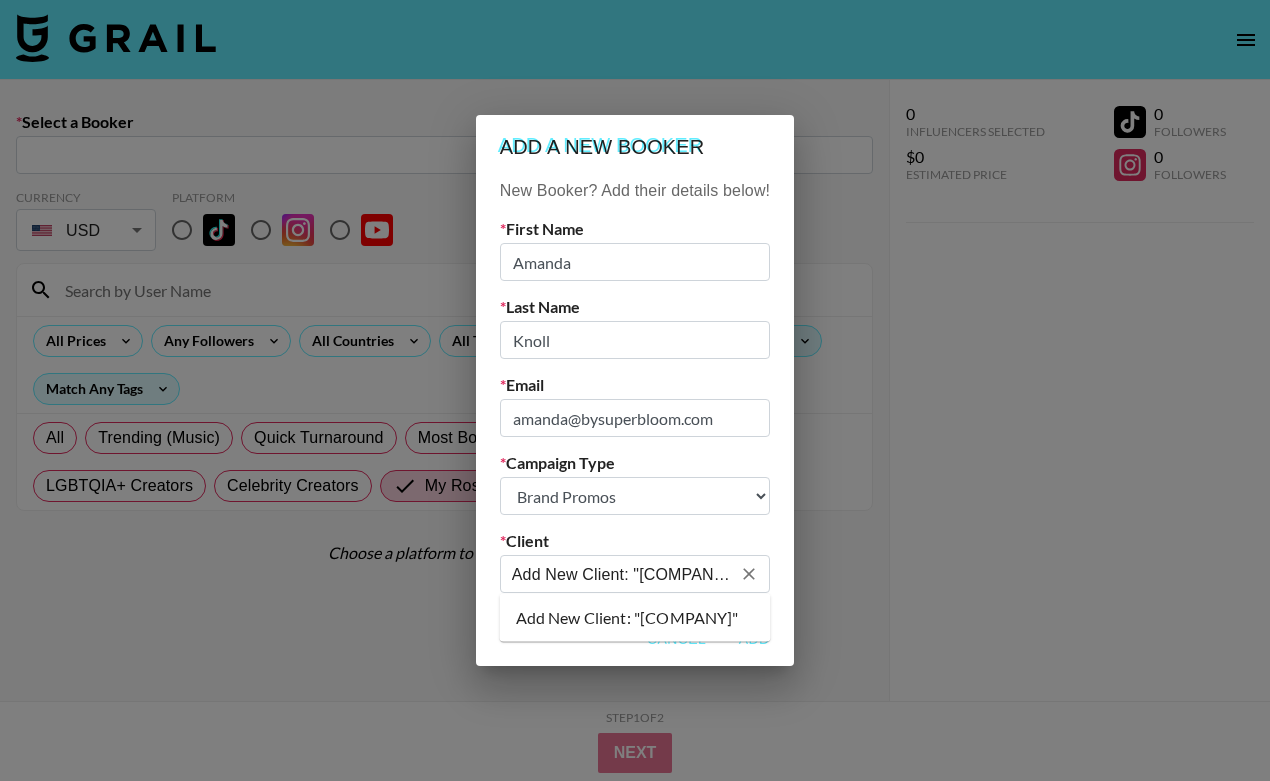 type on "Superbloom" 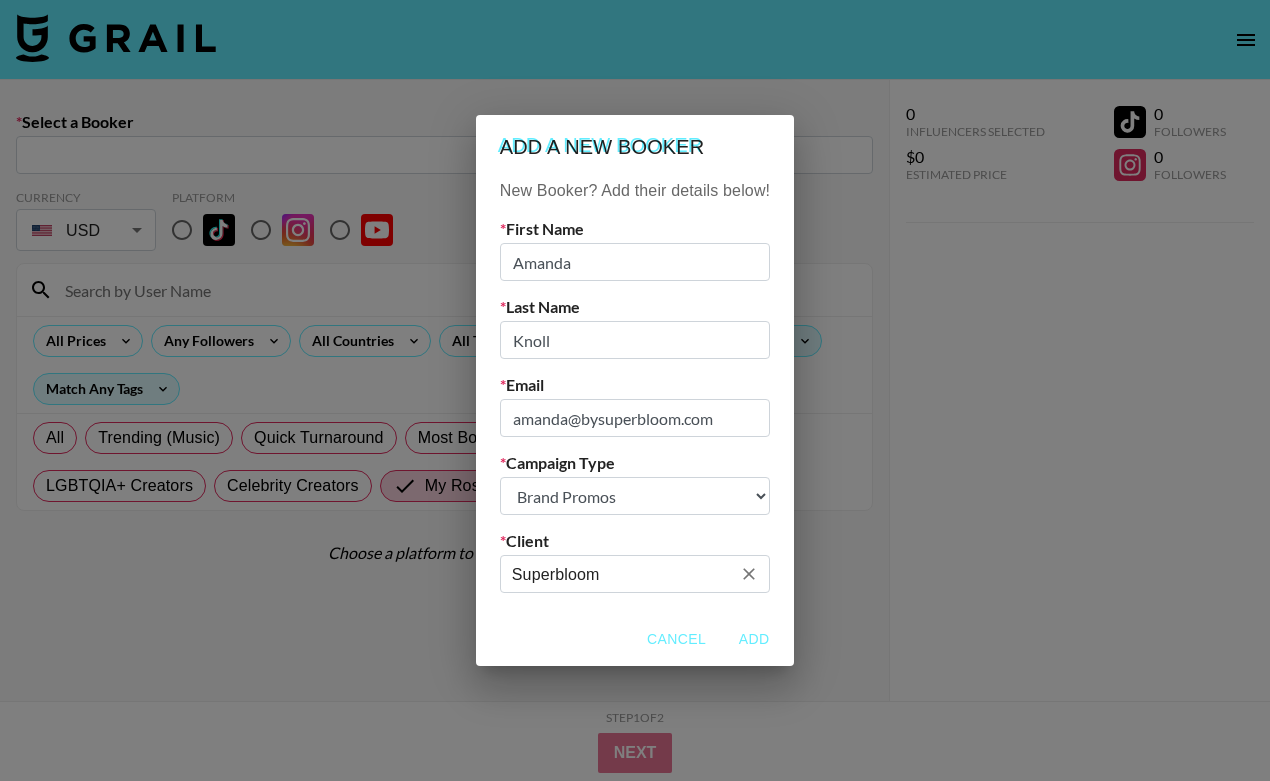 click on "Add" at bounding box center [754, 639] 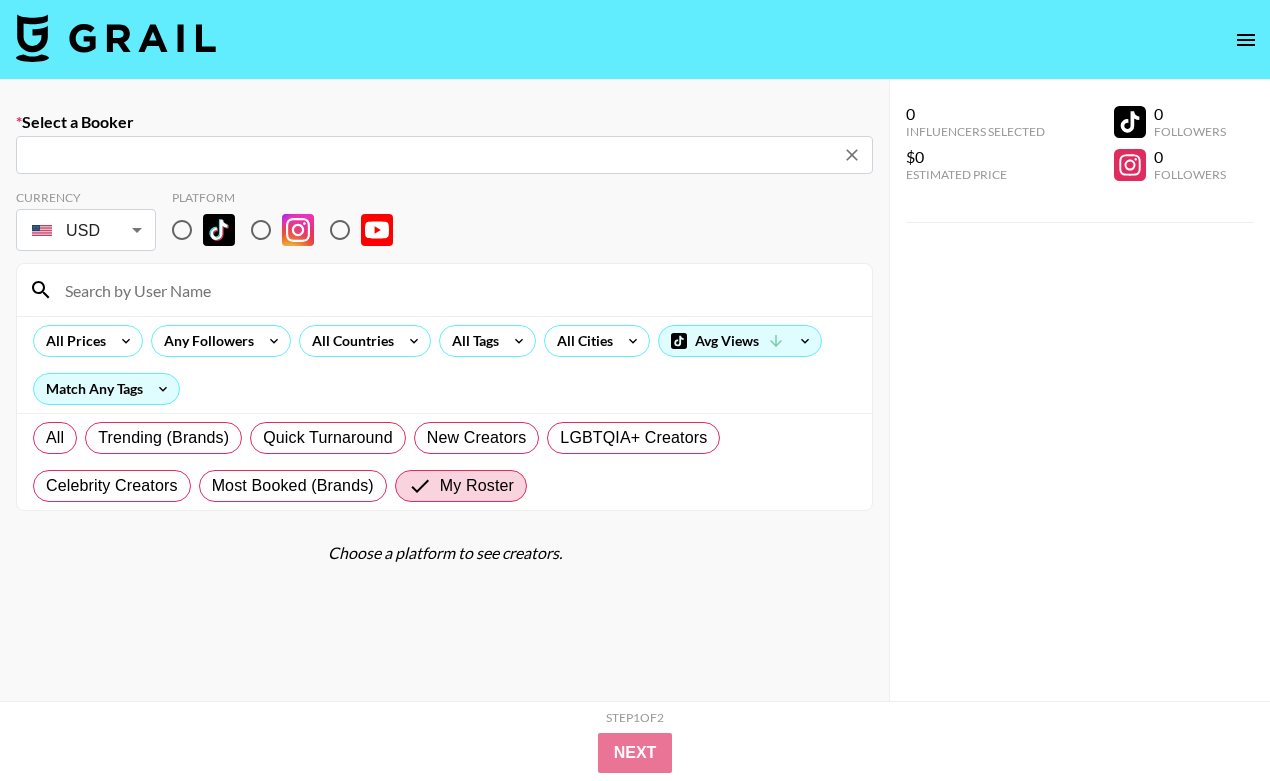 type on "[FIRST]@[DOMAIN]: [FIRST] [LAST] -- [COMPANY] -- [TOKEN]" 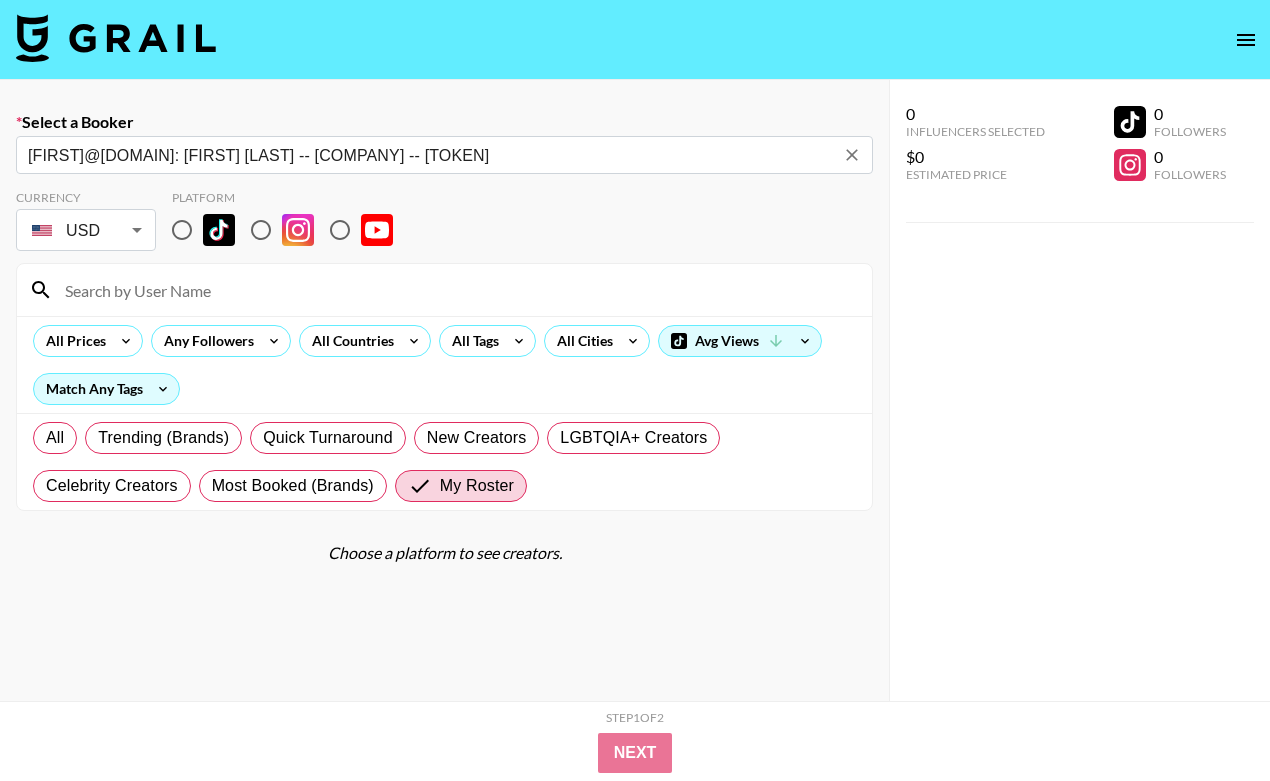 click at bounding box center [261, 230] 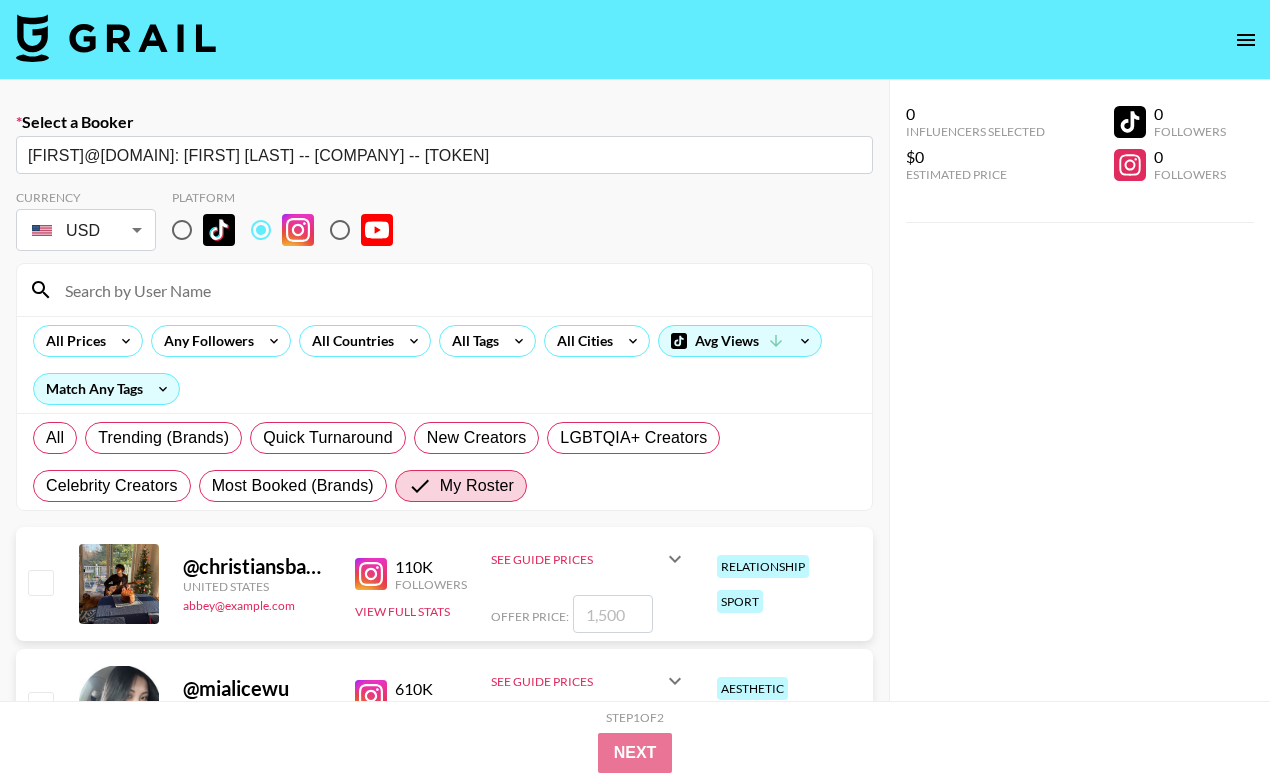 click at bounding box center [456, 290] 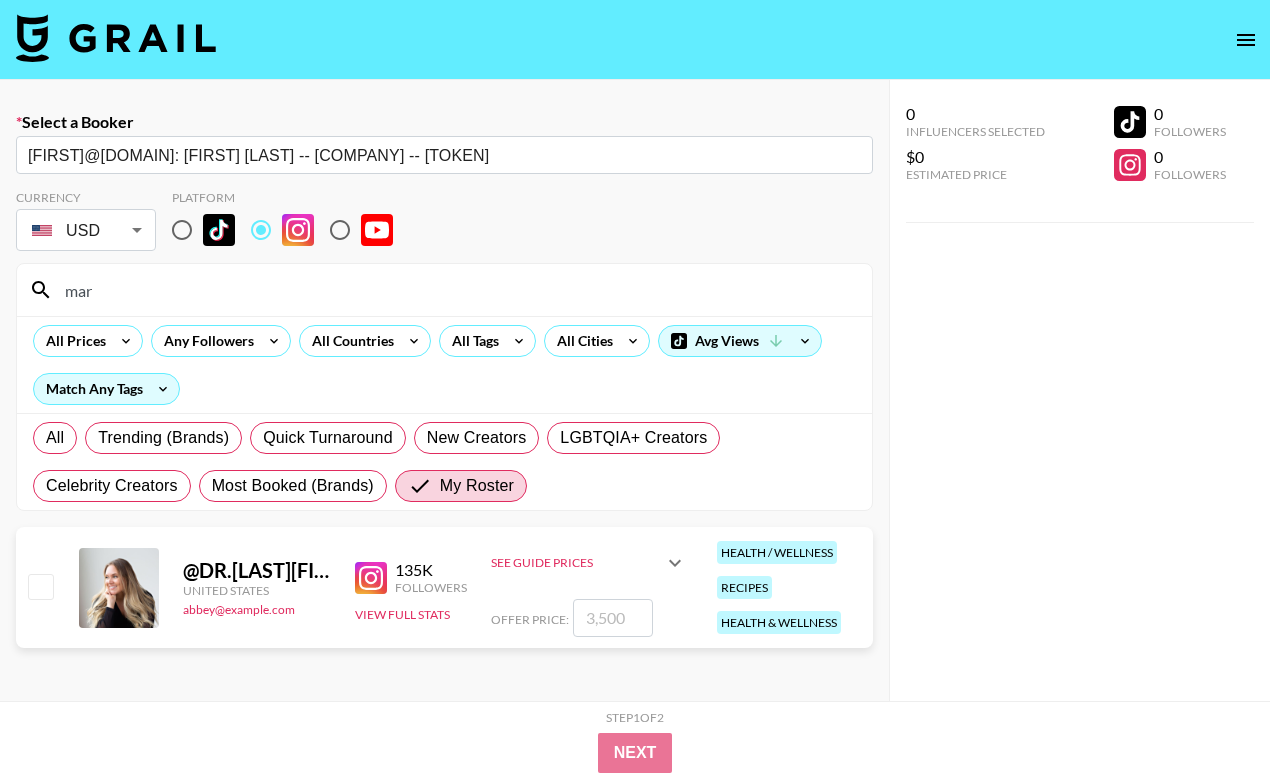 type on "mar" 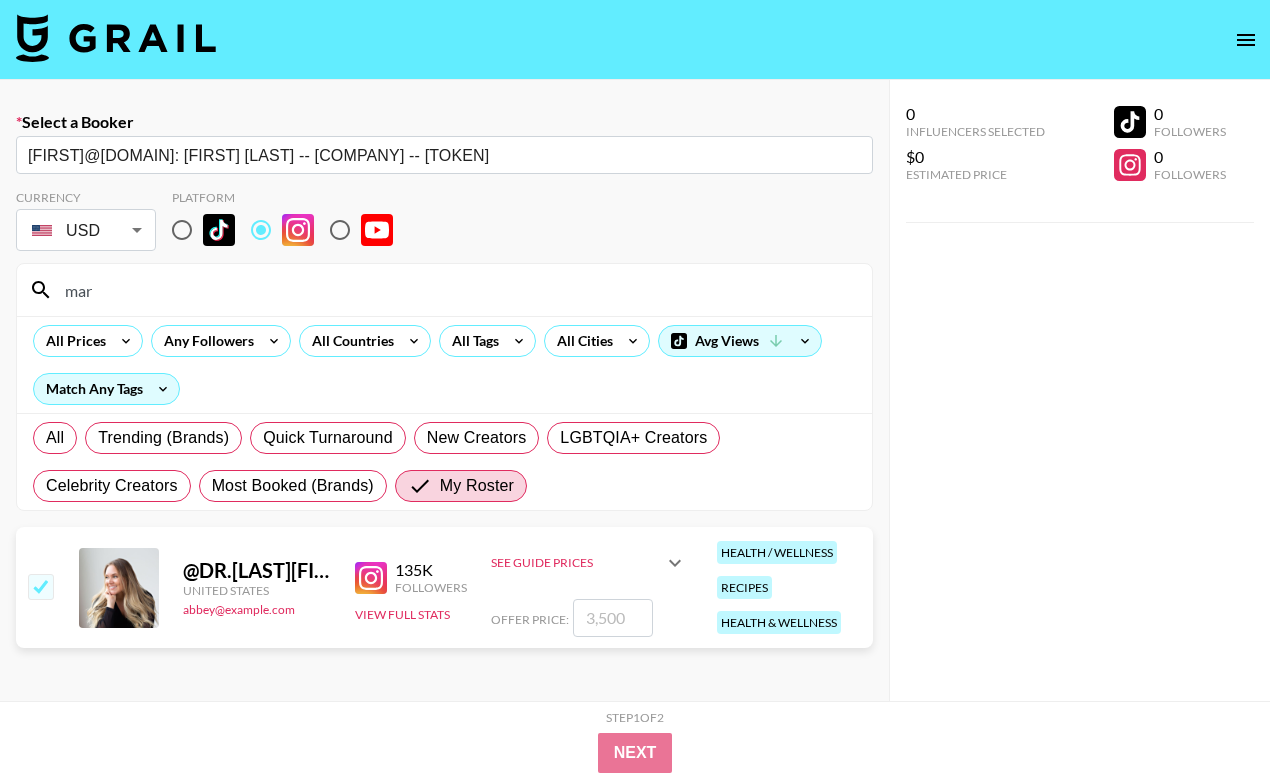 checkbox on "true" 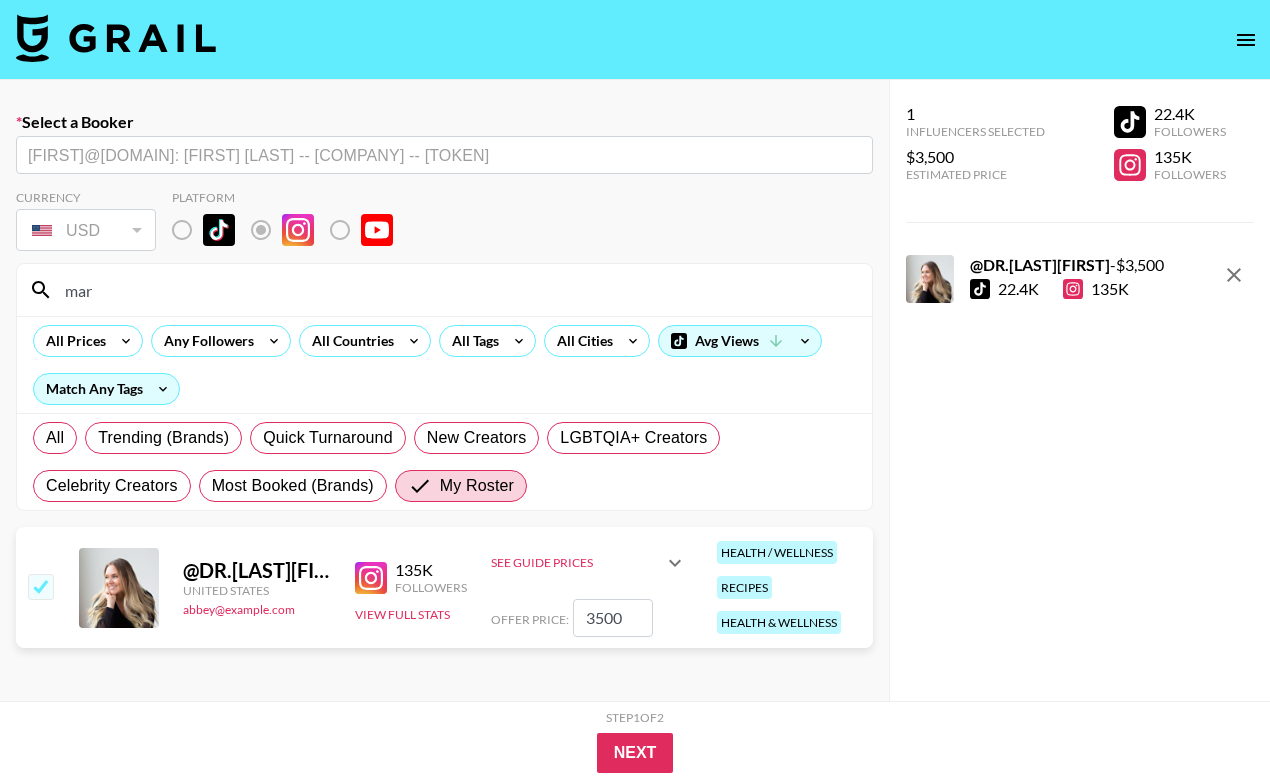 drag, startPoint x: 632, startPoint y: 621, endPoint x: 487, endPoint y: 621, distance: 145 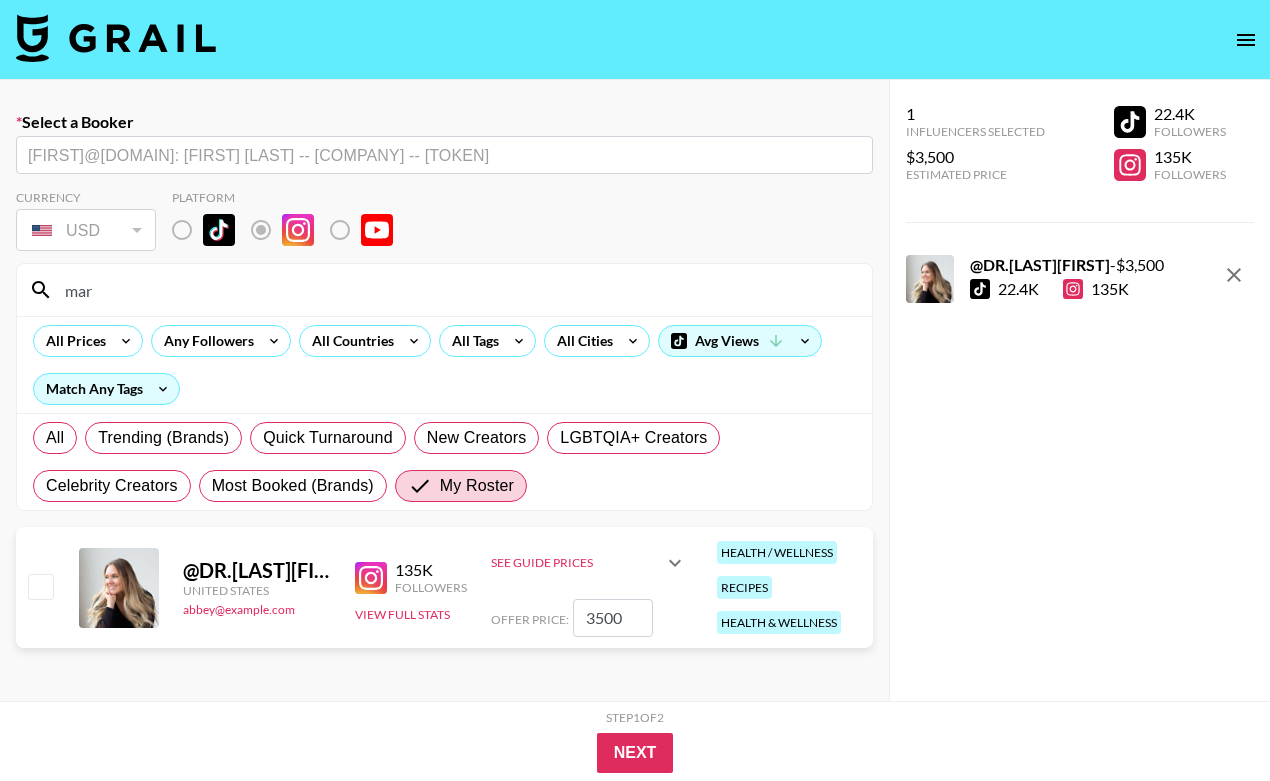 checkbox on "false" 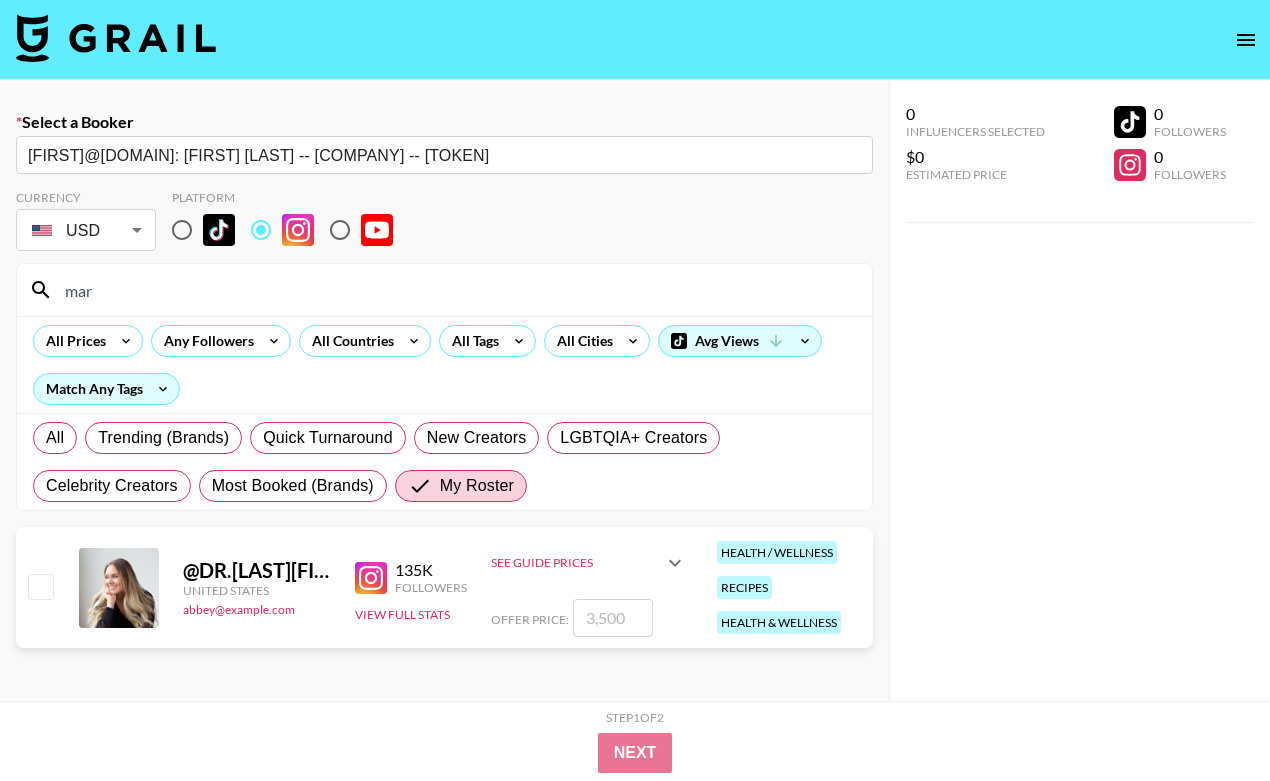 checkbox on "true" 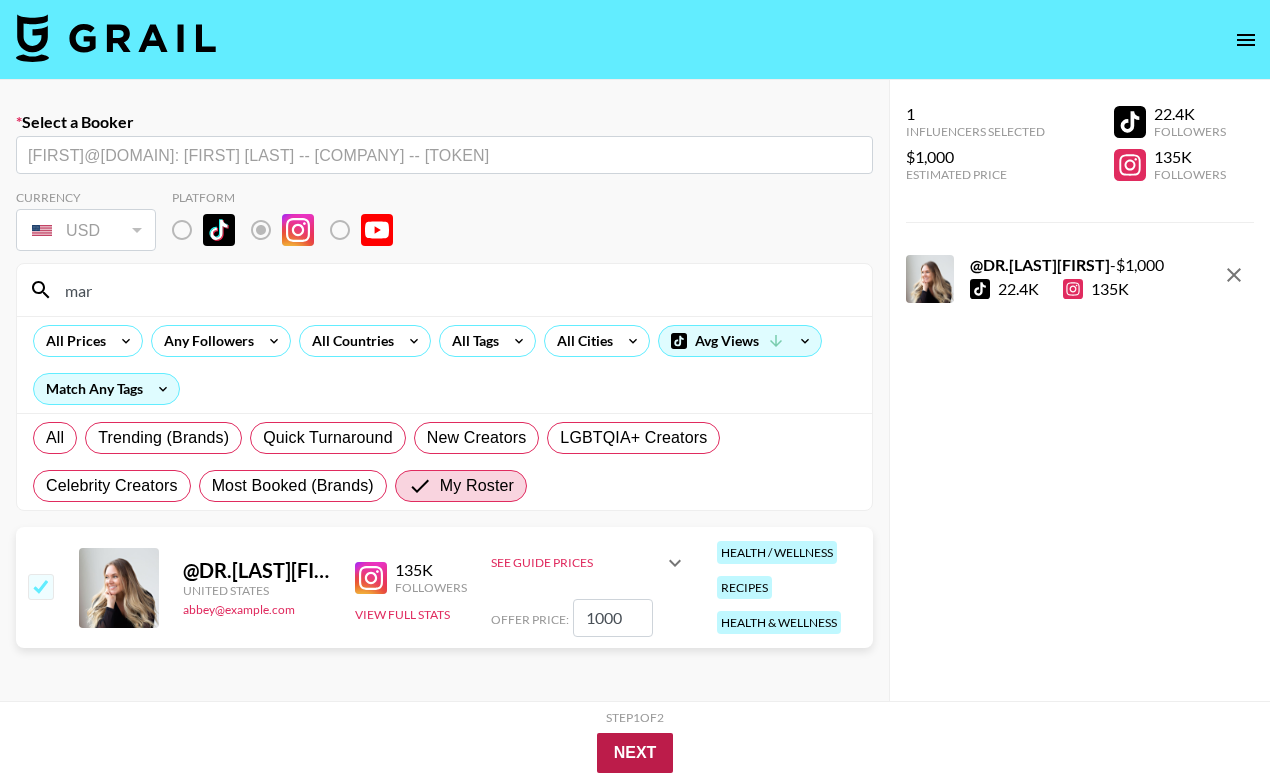 type on "1000" 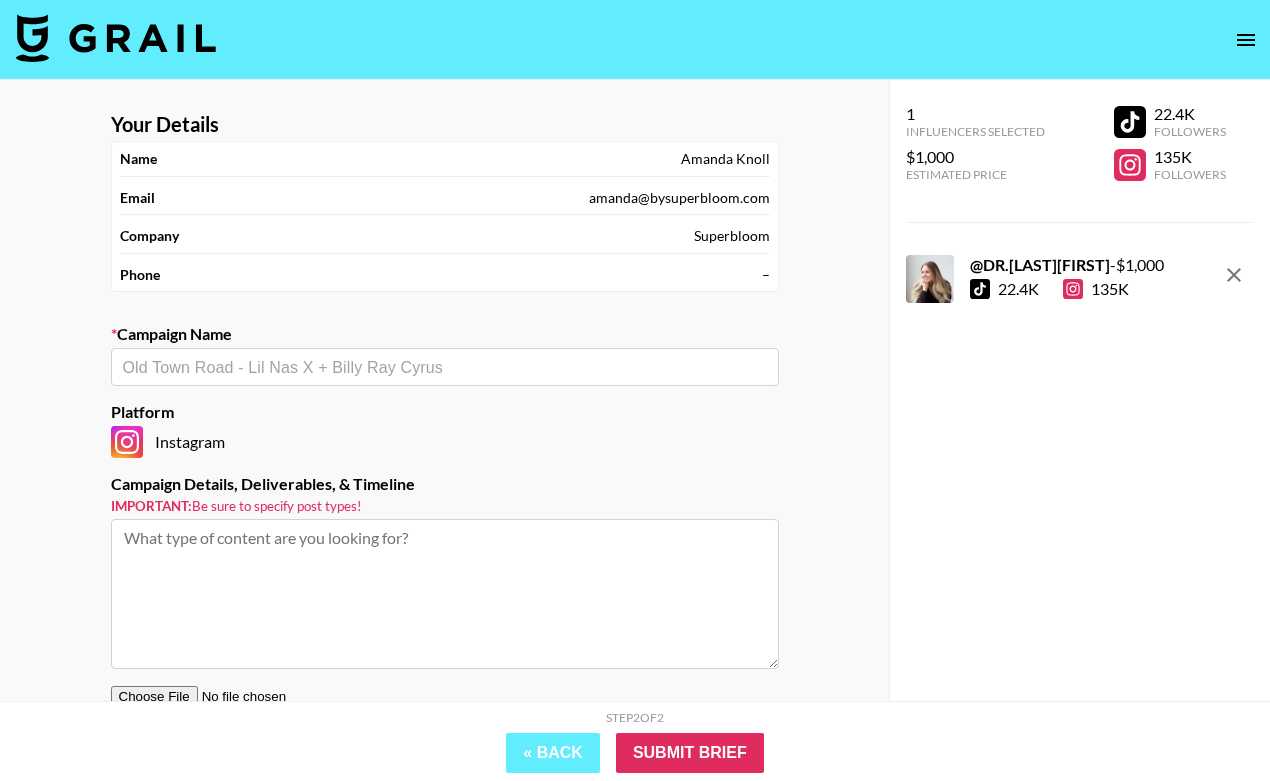 click at bounding box center [445, 367] 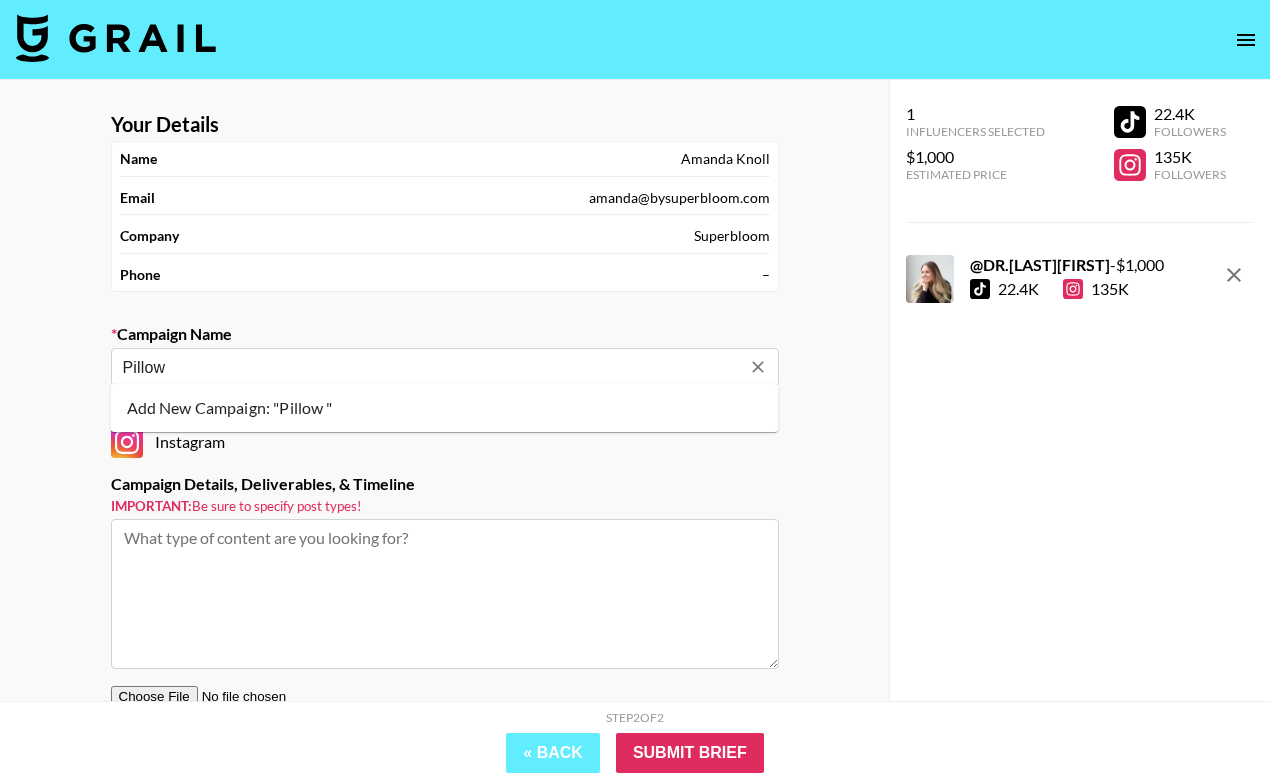 click on "Add New Campaign: "Pillow "" at bounding box center (445, 408) 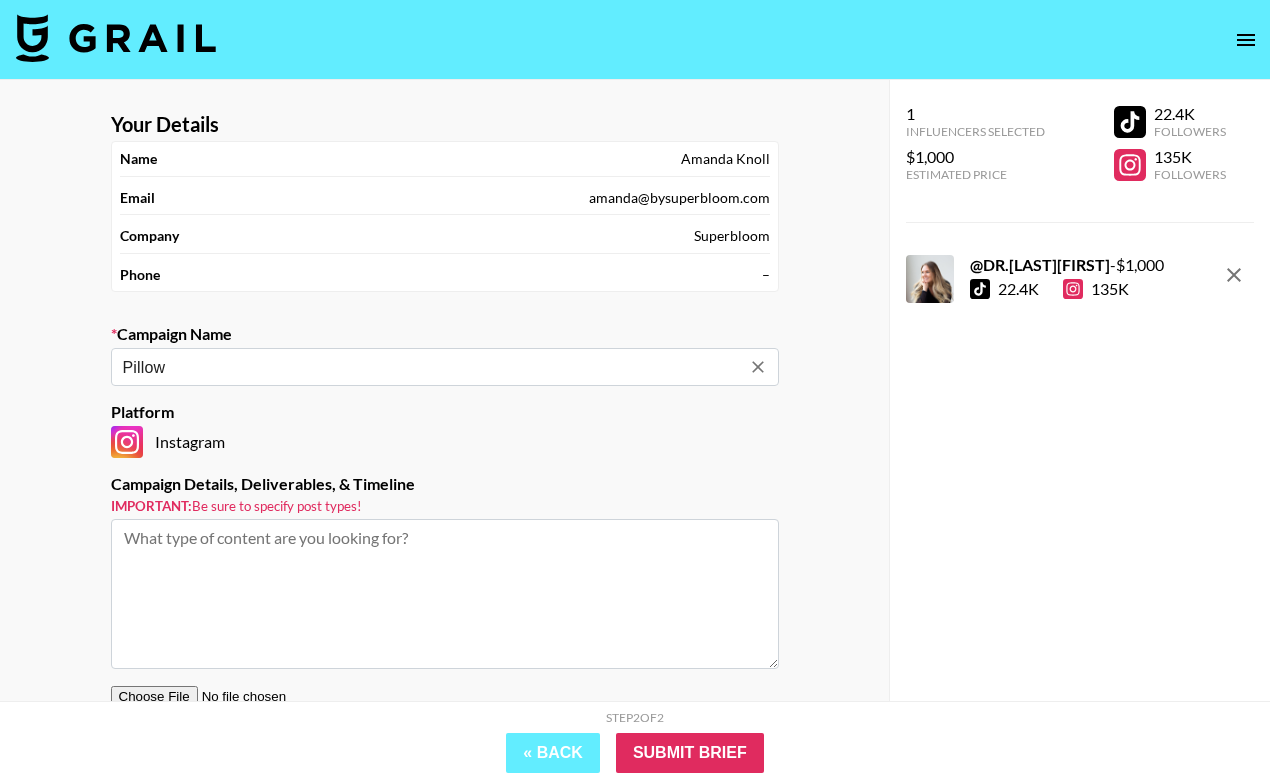 type on "Pillow" 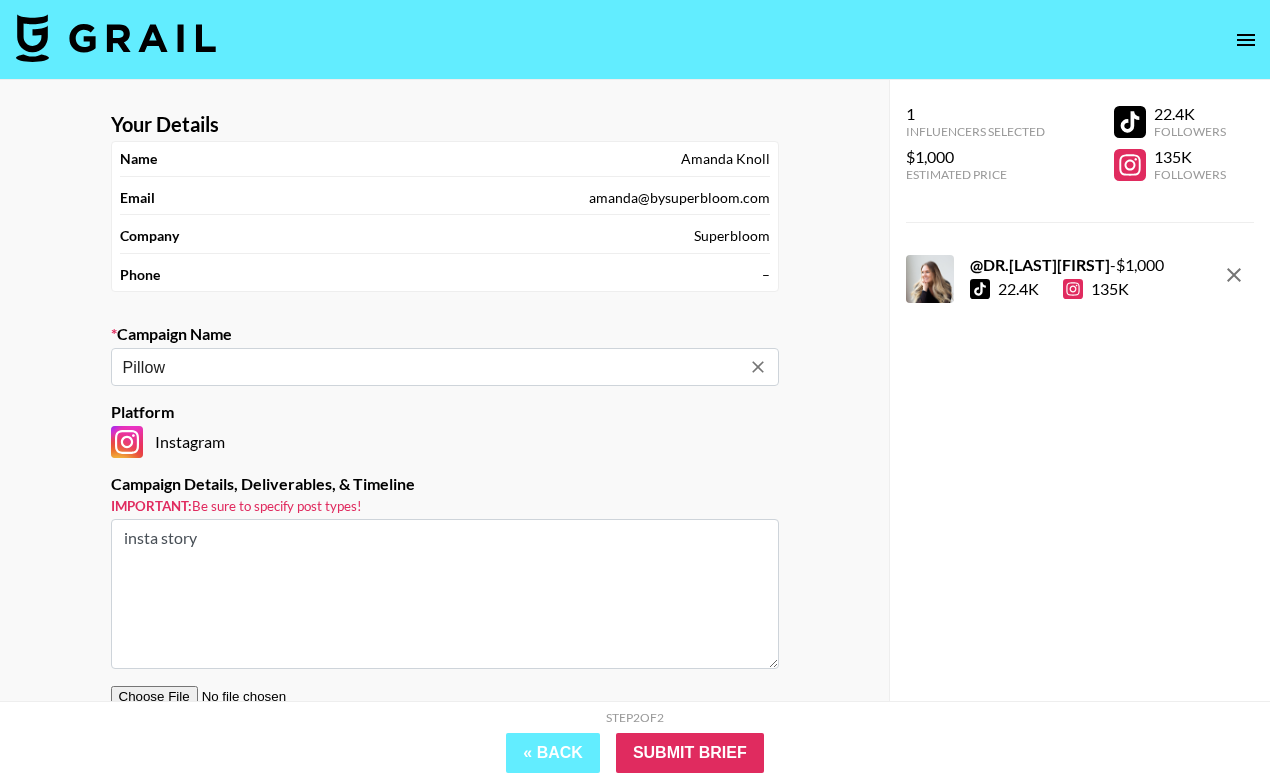 type on "insta story" 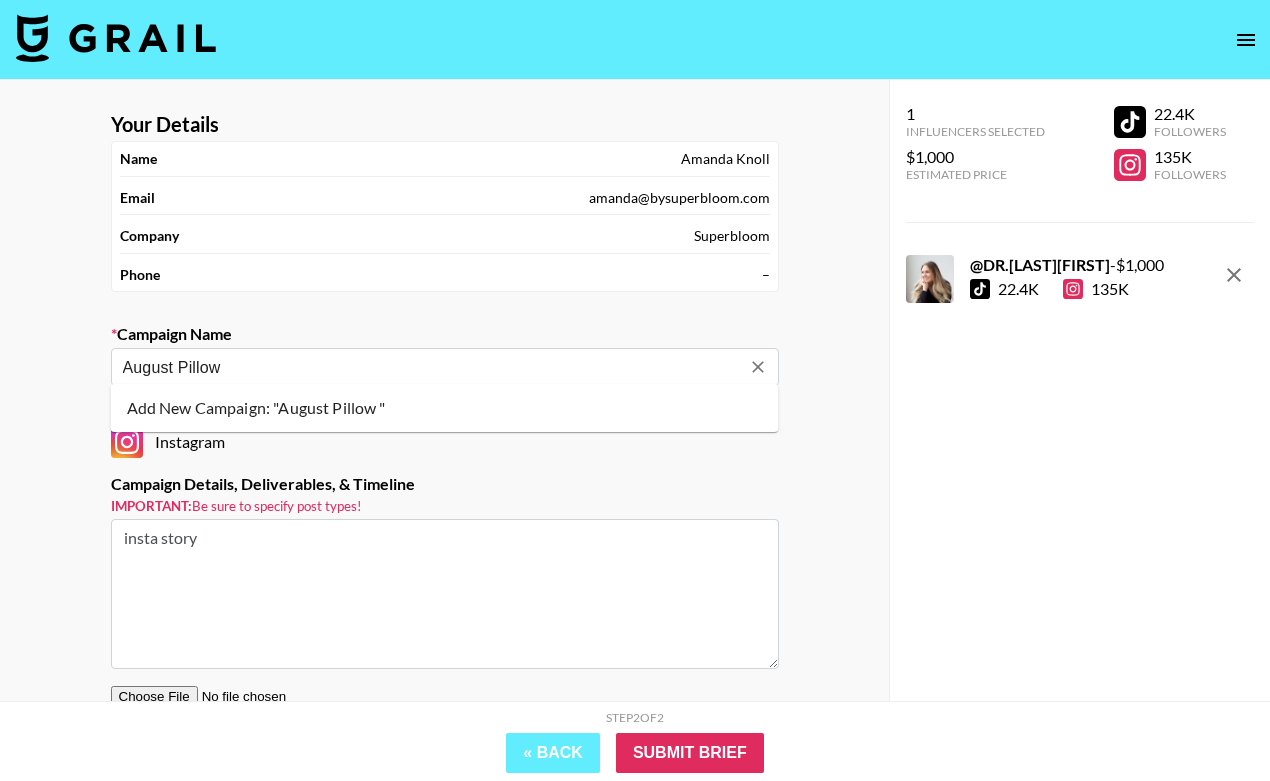 click on "Add New Campaign: "August Pillow "" at bounding box center [445, 408] 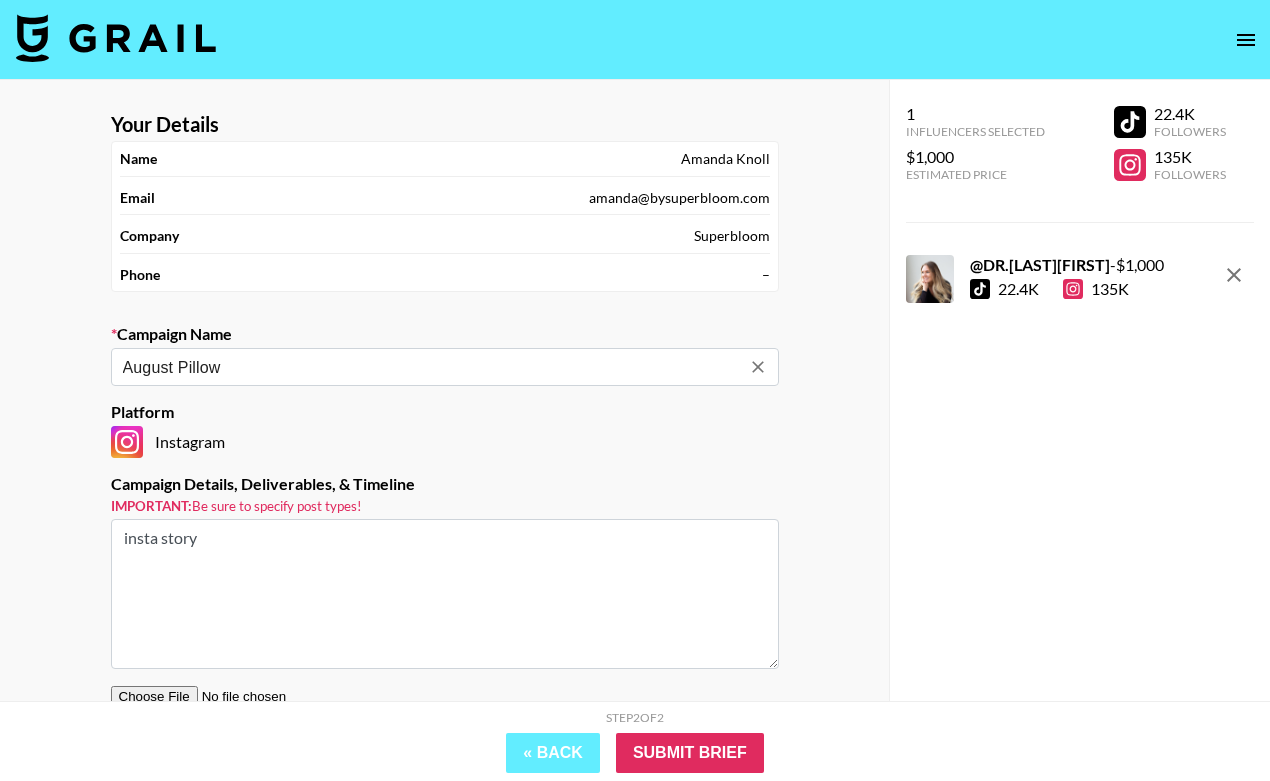 type on "August Pillow" 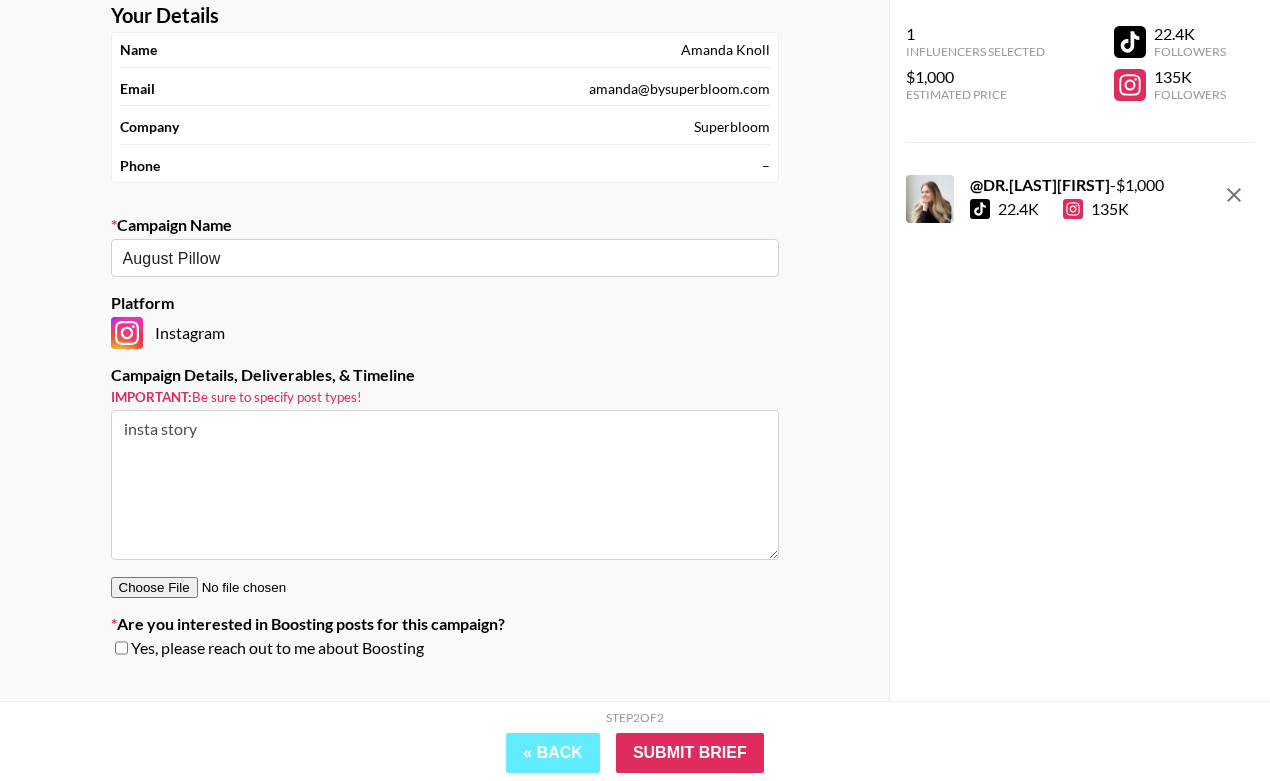 scroll, scrollTop: 118, scrollLeft: 0, axis: vertical 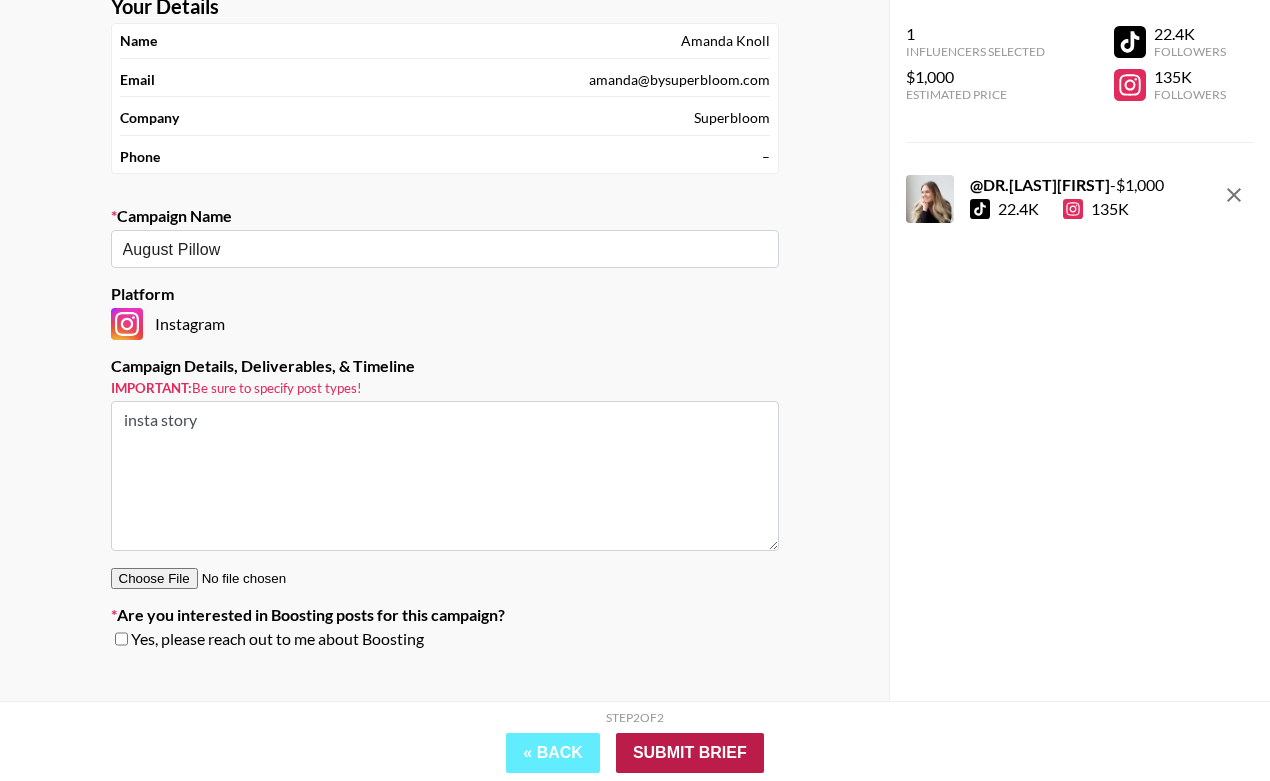 click on "Submit Brief" at bounding box center [690, 753] 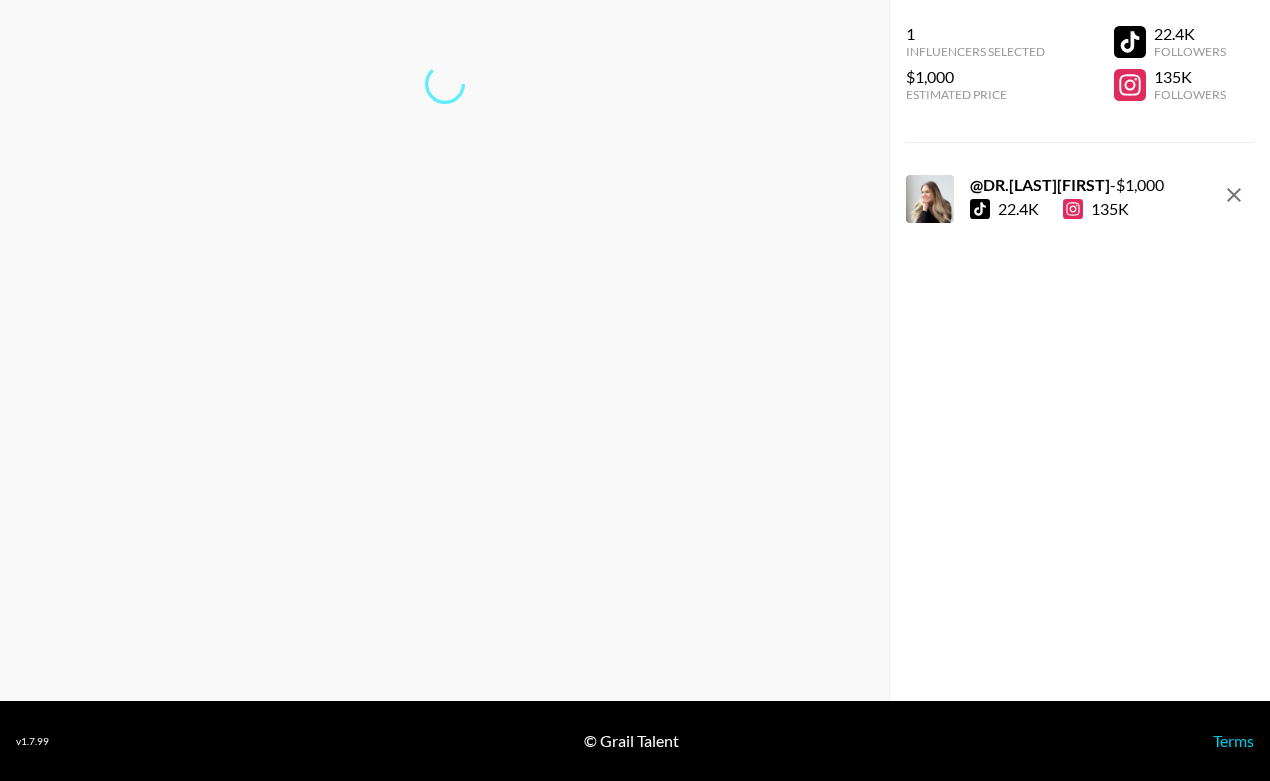 scroll, scrollTop: 80, scrollLeft: 0, axis: vertical 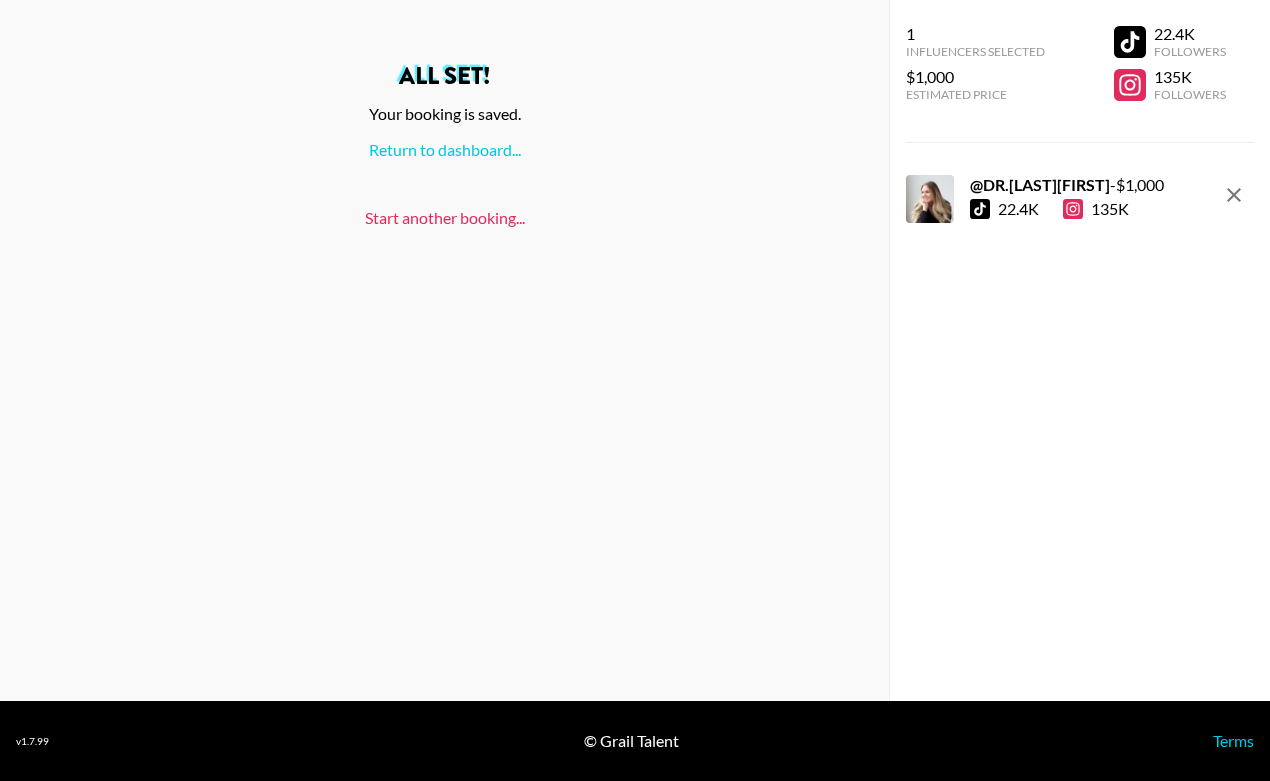 click on "Start another booking..." at bounding box center [445, 217] 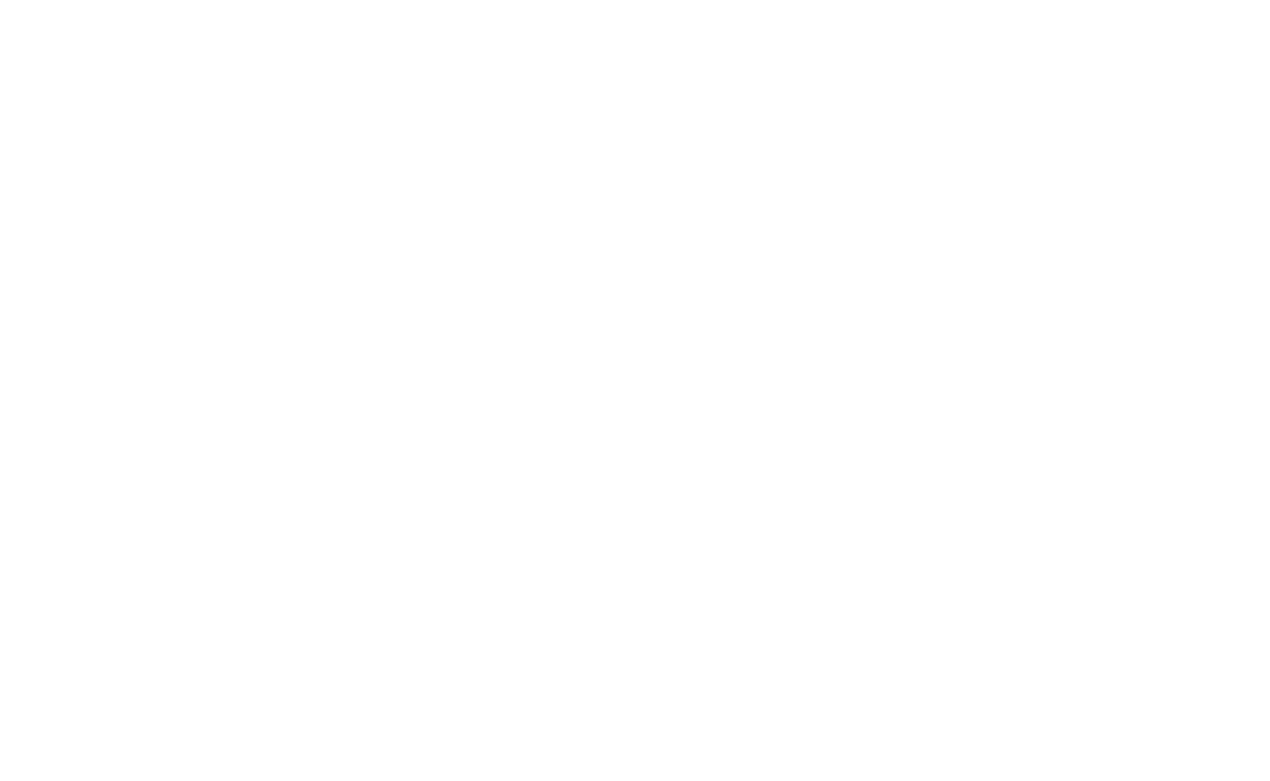 scroll, scrollTop: 0, scrollLeft: 0, axis: both 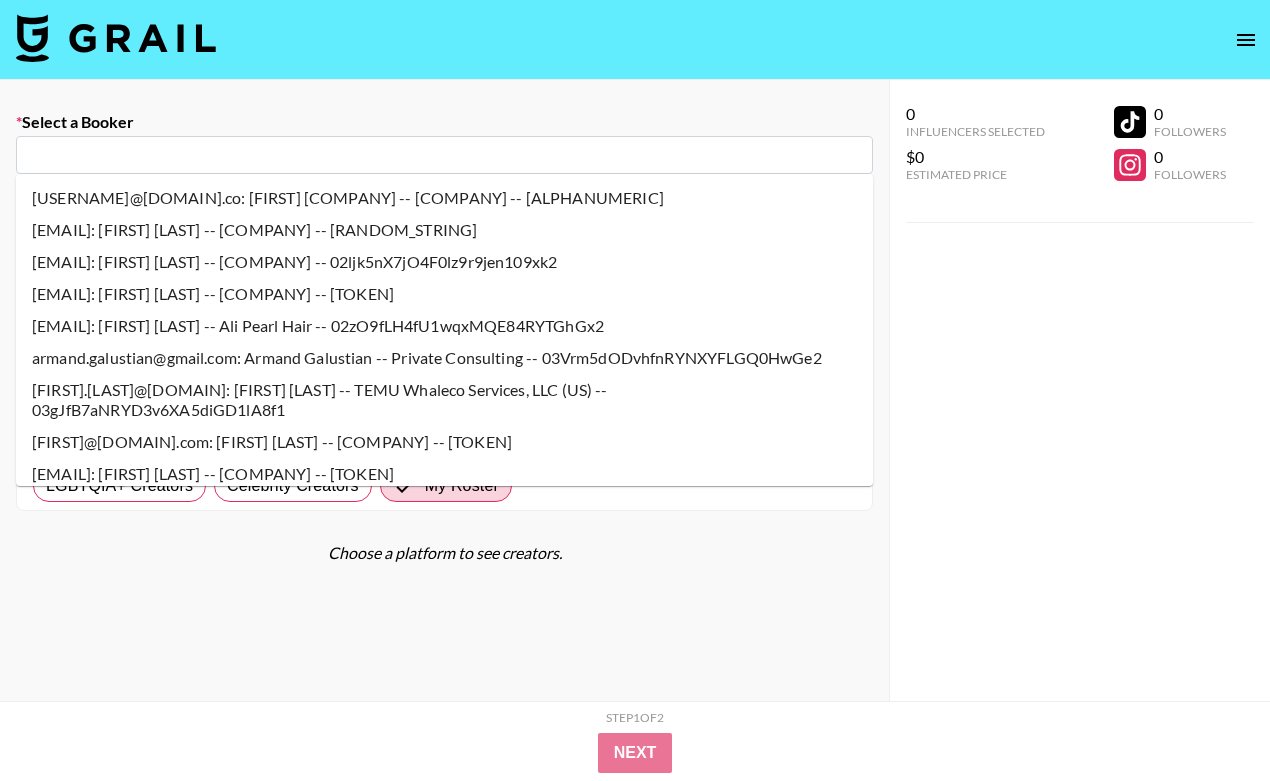click at bounding box center [444, 155] 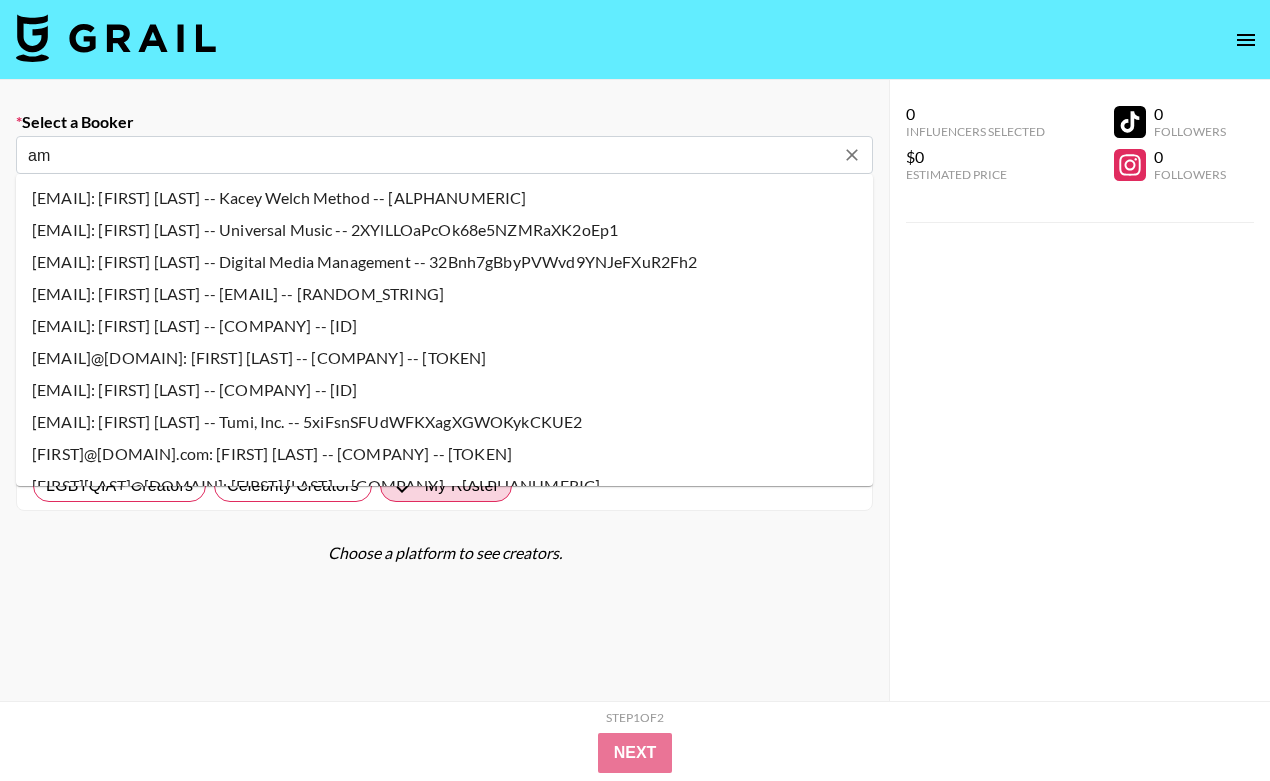 type on "a" 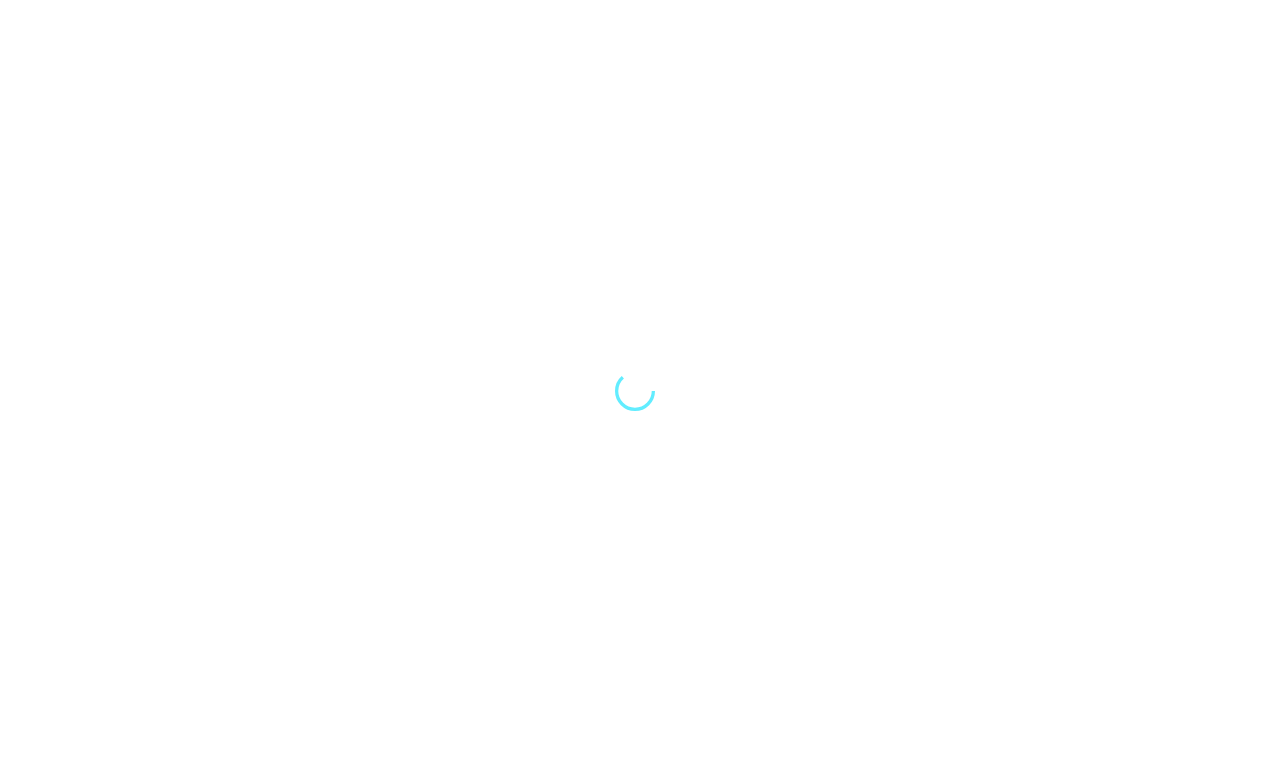 scroll, scrollTop: 0, scrollLeft: 0, axis: both 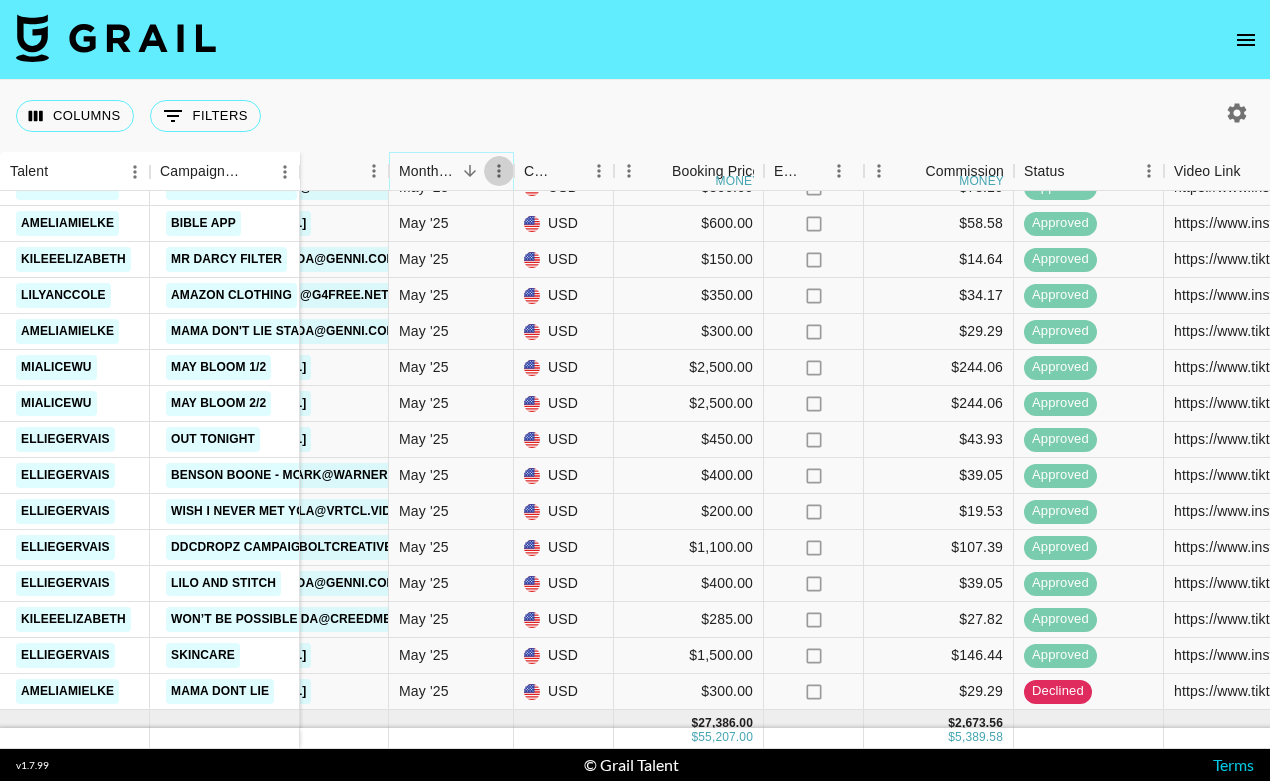 click 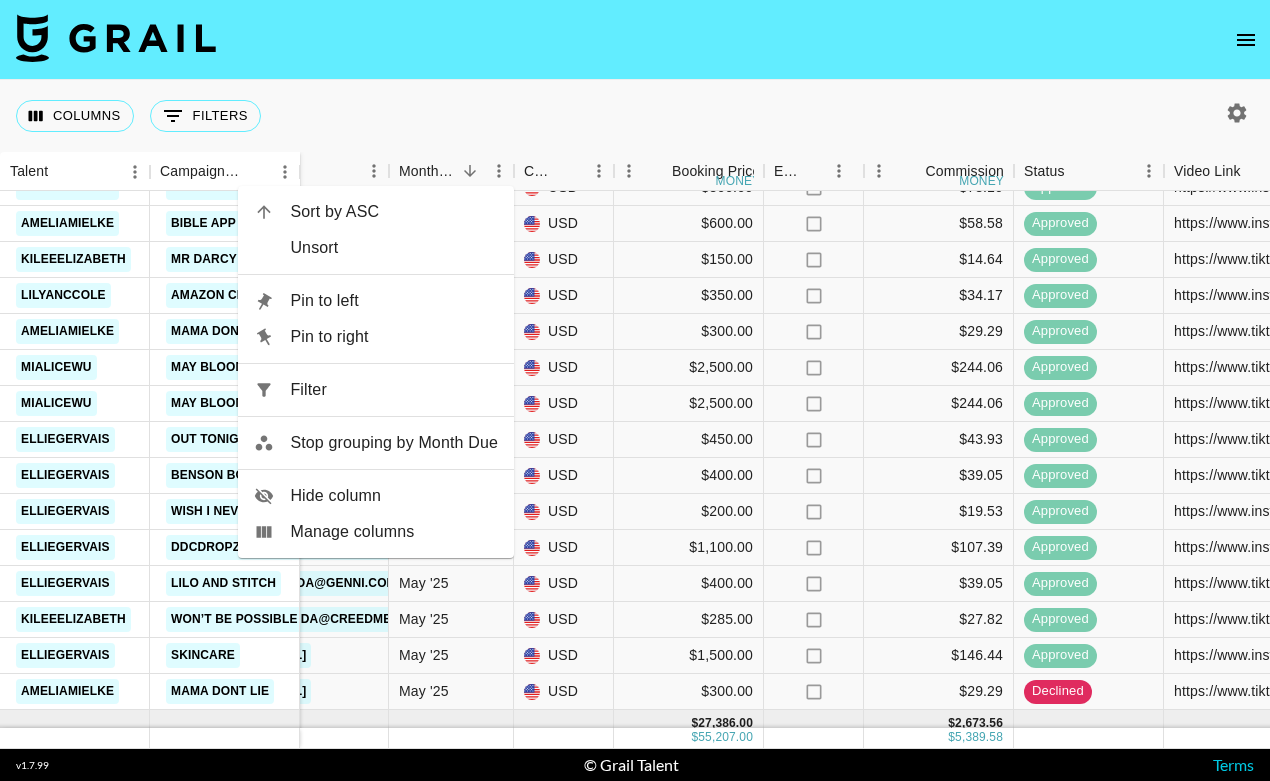 click on "Manage columns" at bounding box center (394, 532) 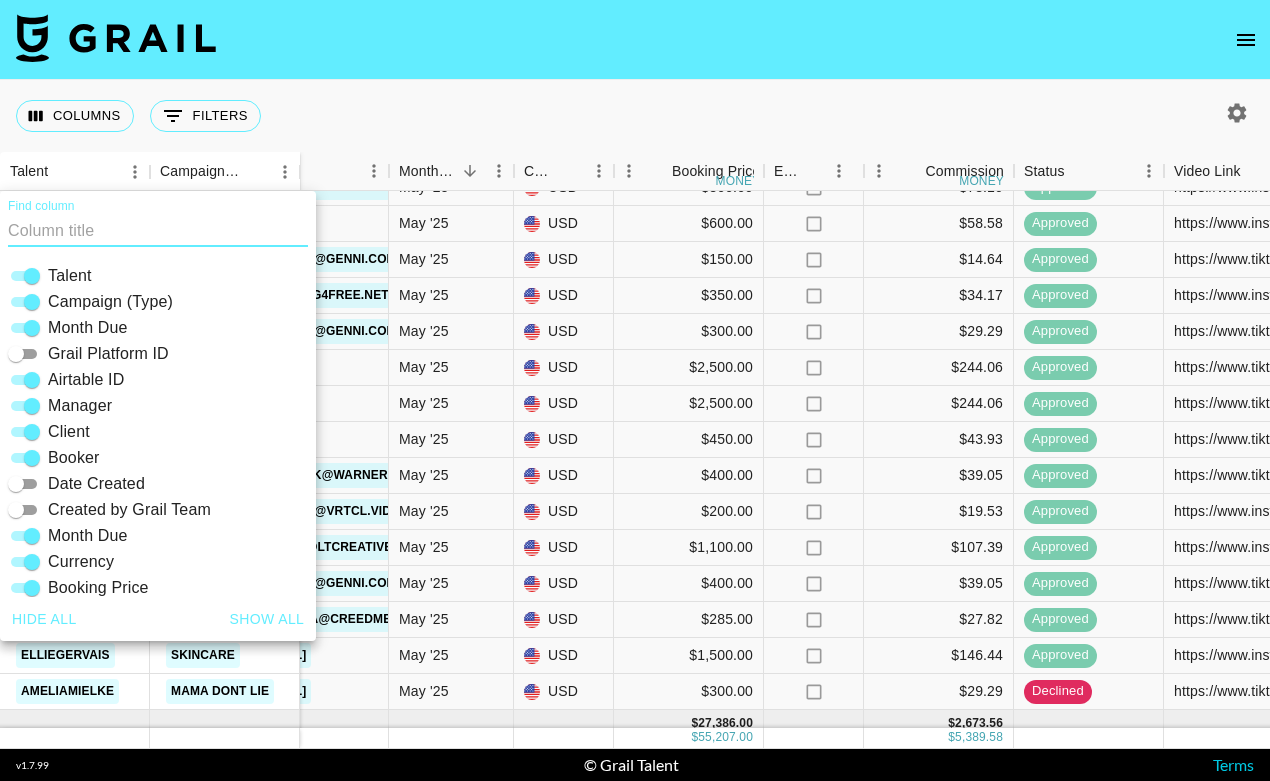 click on "Columns 0 Filters + Booking" at bounding box center [635, 116] 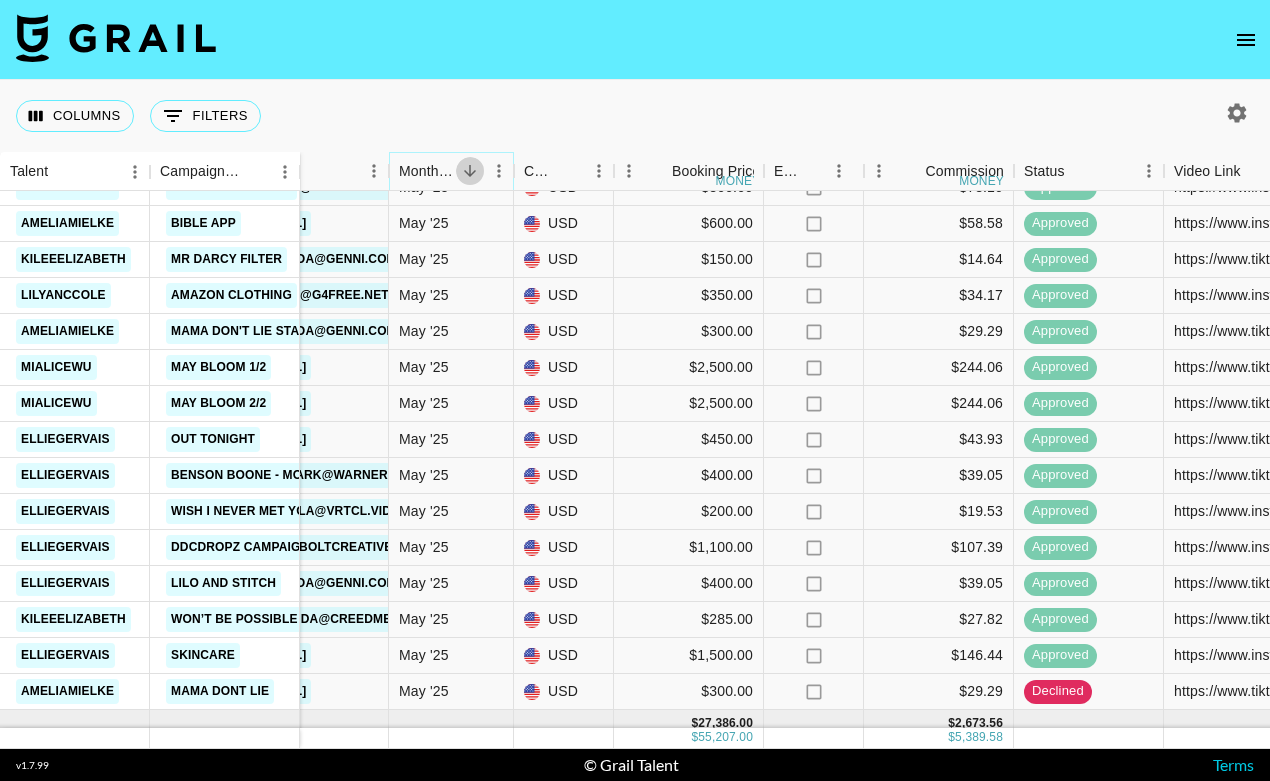 click 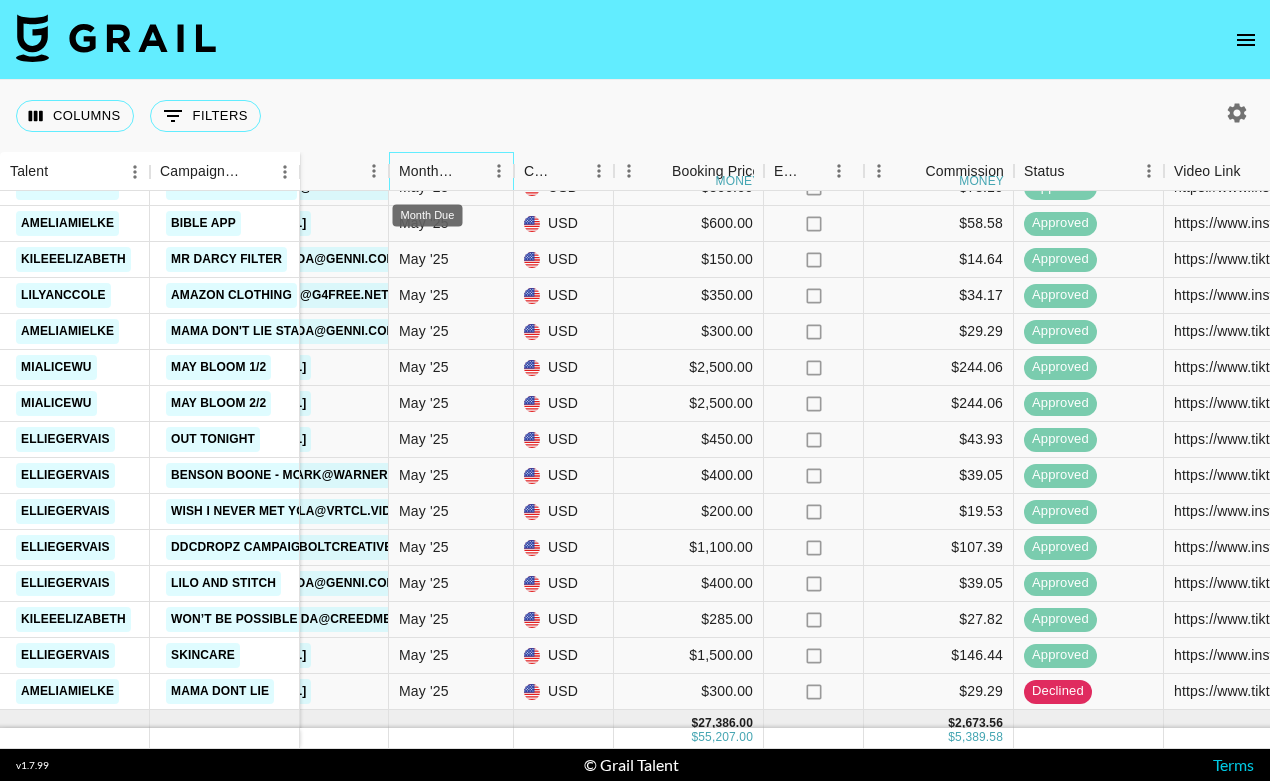 click on "Month Due" at bounding box center (427, 171) 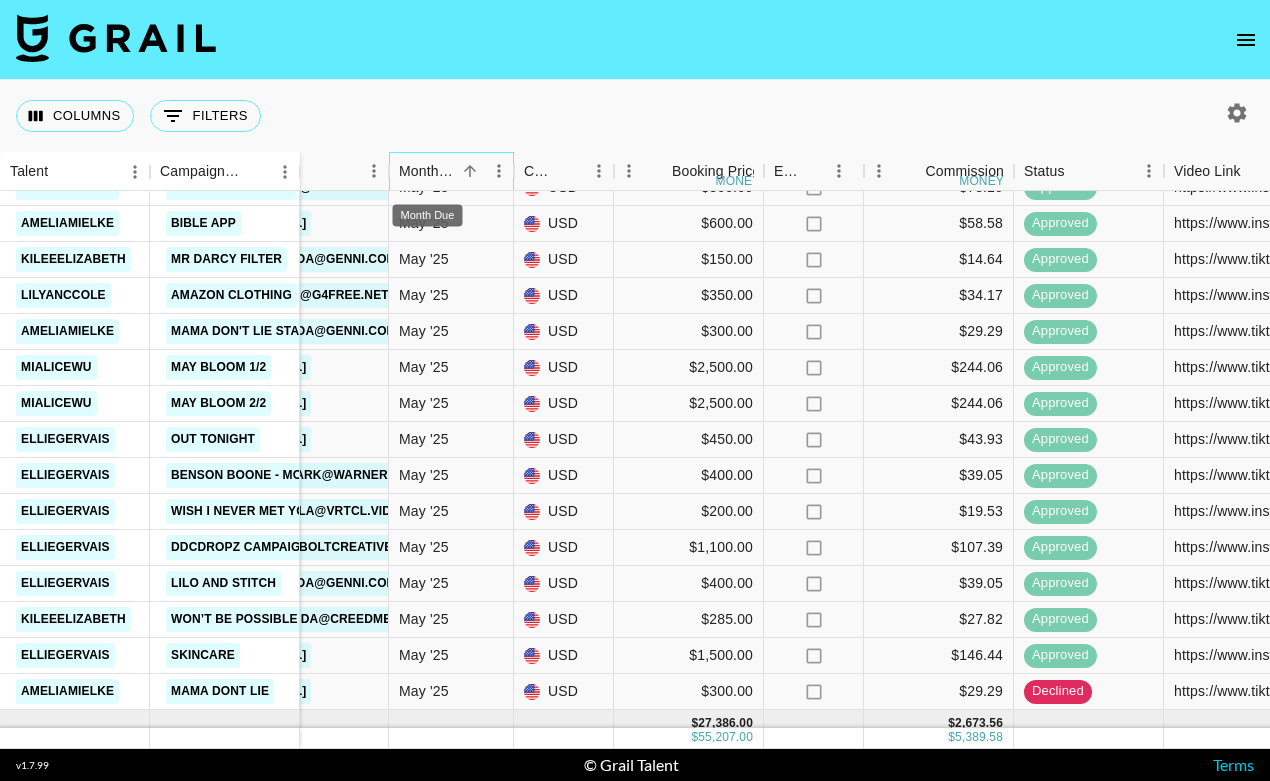 click on "Month Due" at bounding box center [427, 171] 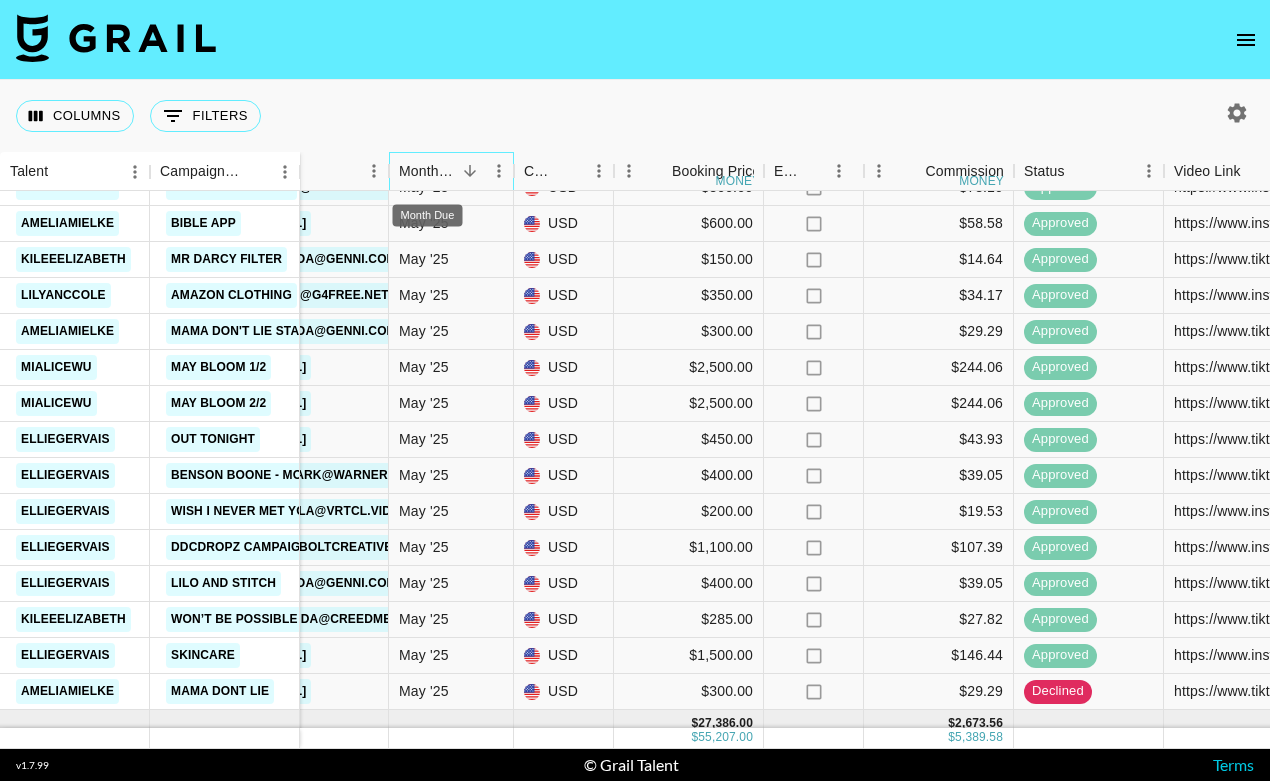 click on "Month Due" at bounding box center (427, 171) 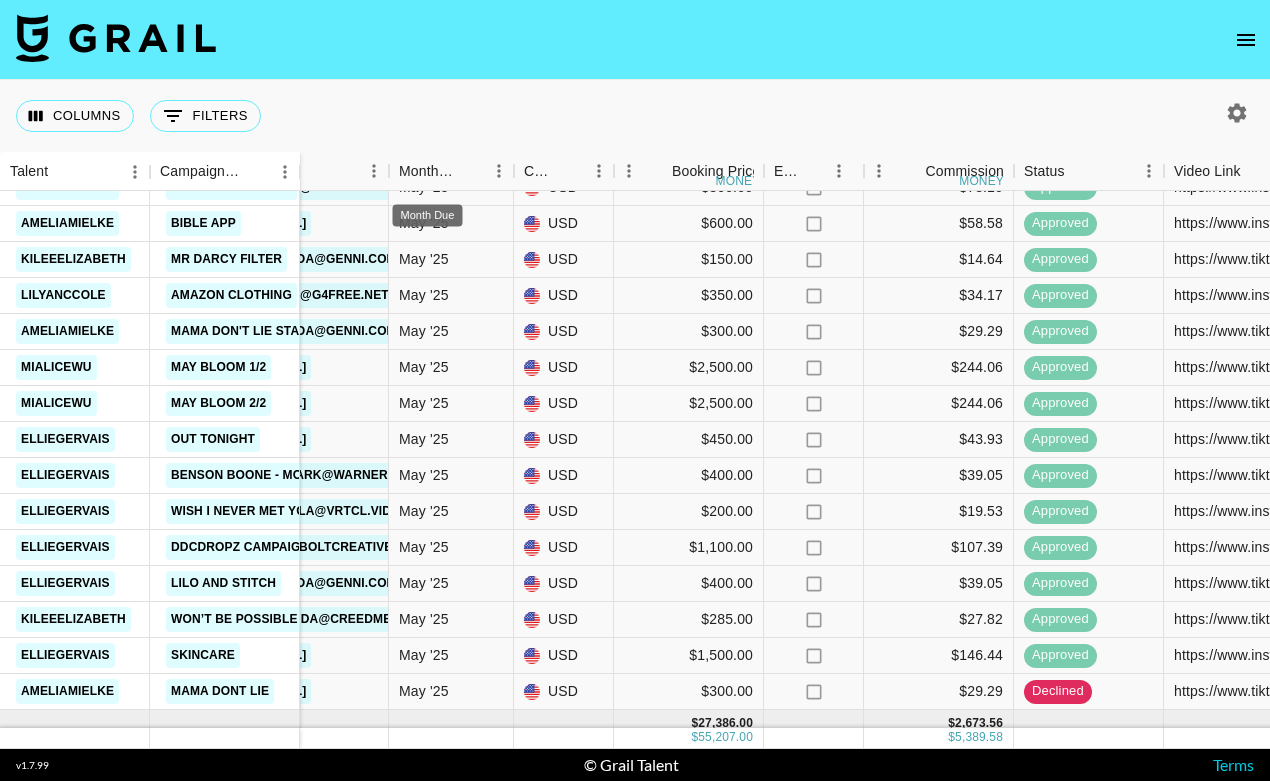 click on "Columns 0 Filters + Booking" at bounding box center [635, 116] 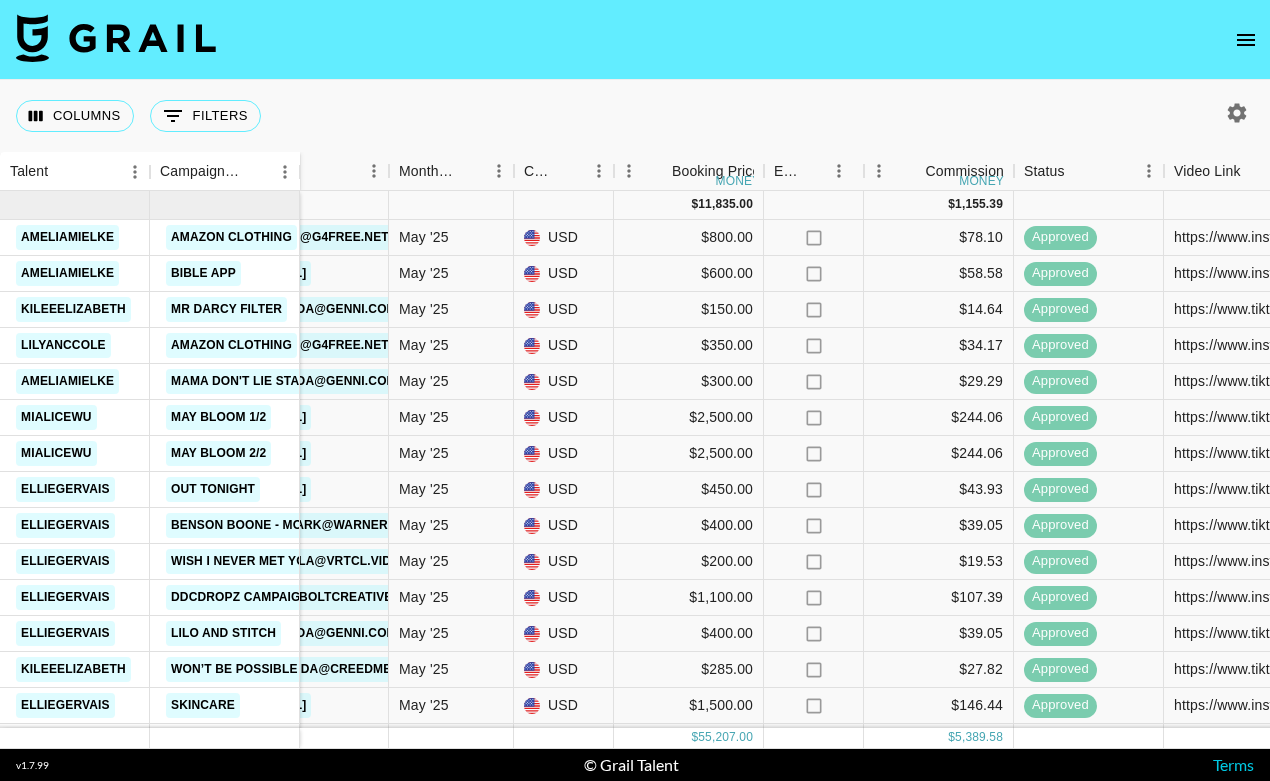 scroll, scrollTop: 0, scrollLeft: 726, axis: horizontal 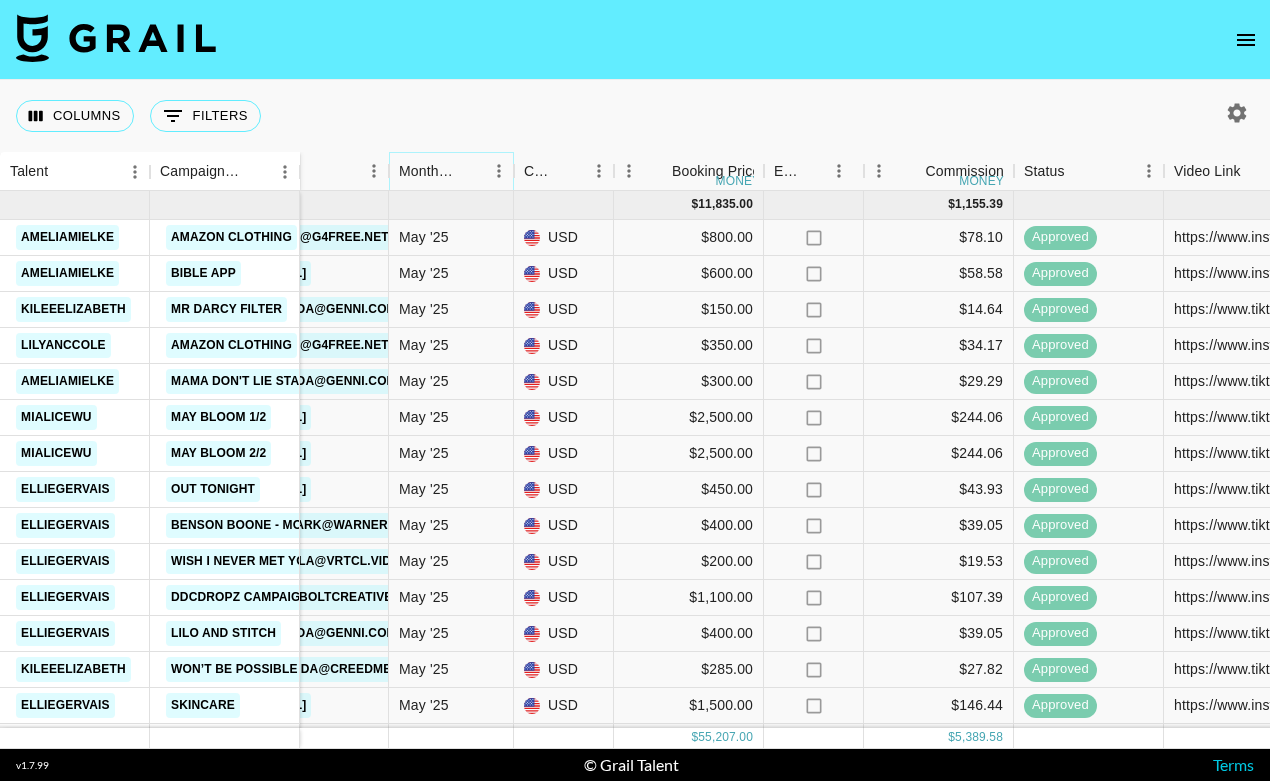 click 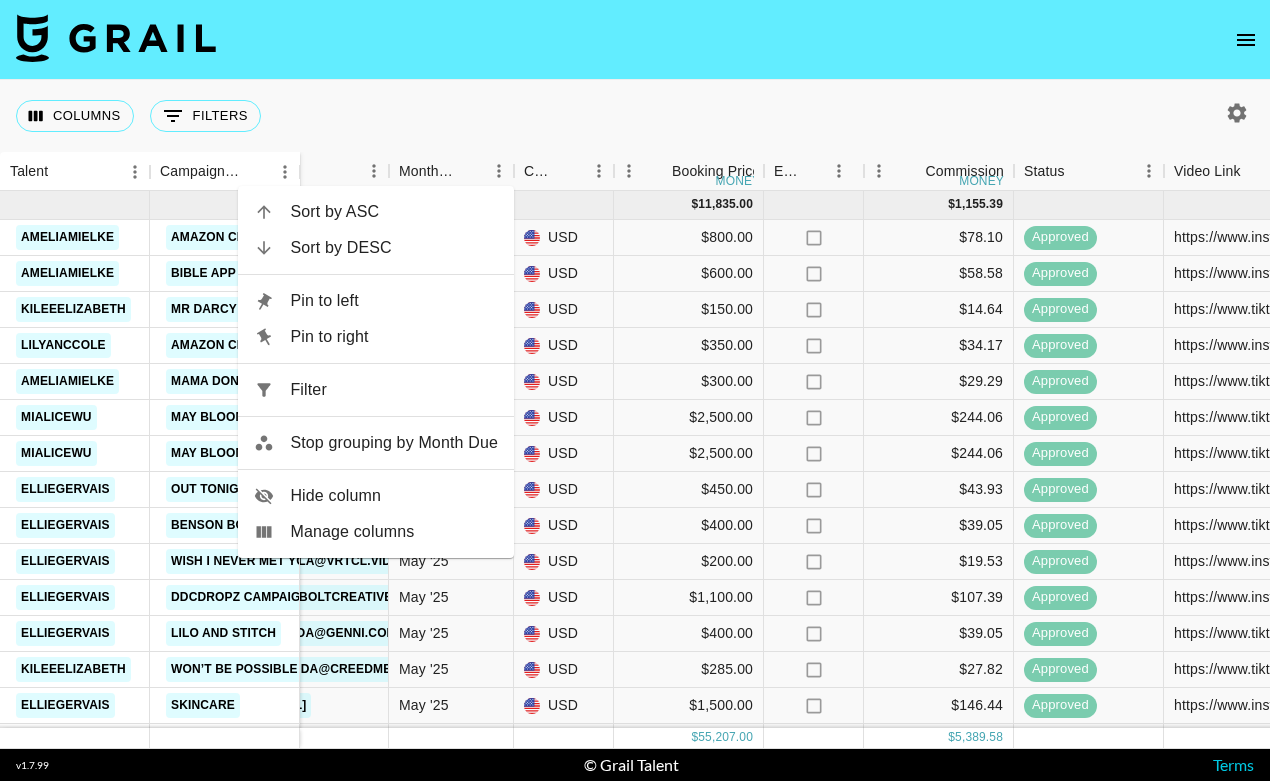 click on "Sort by DESC" at bounding box center (394, 248) 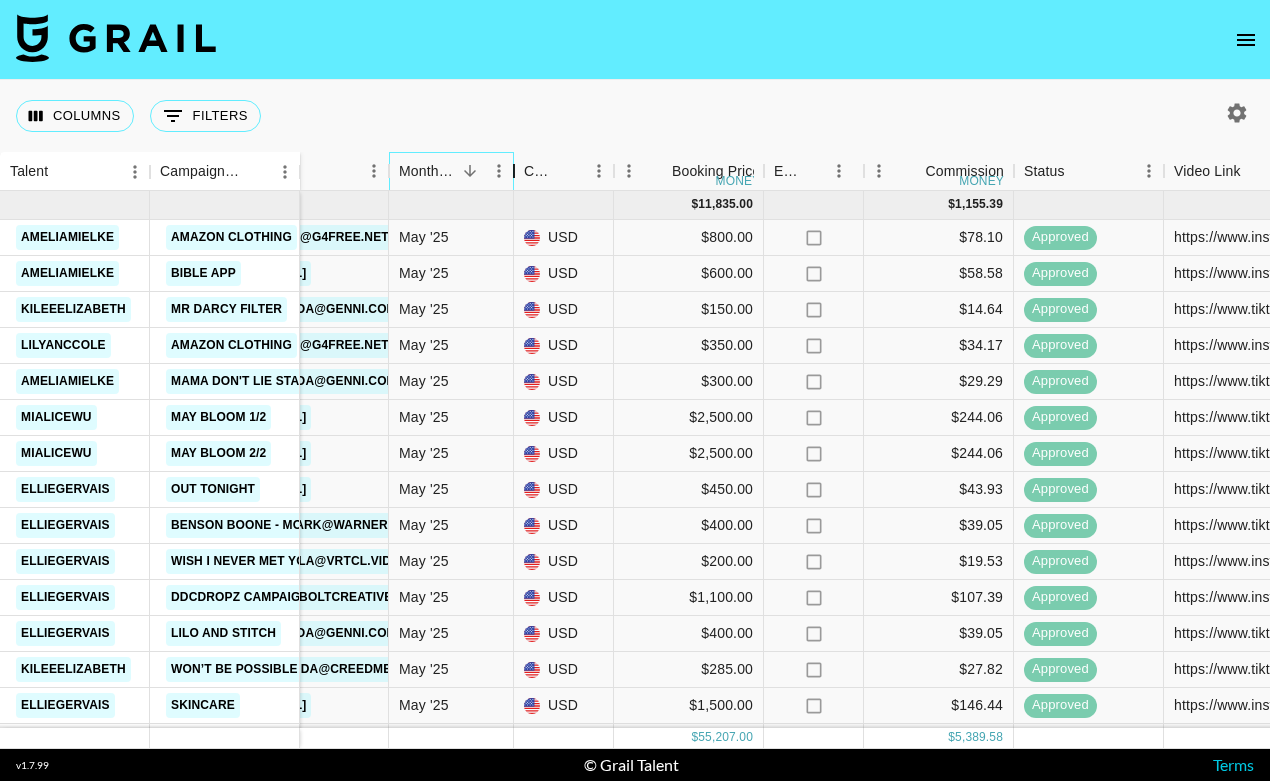 click at bounding box center (514, 171) 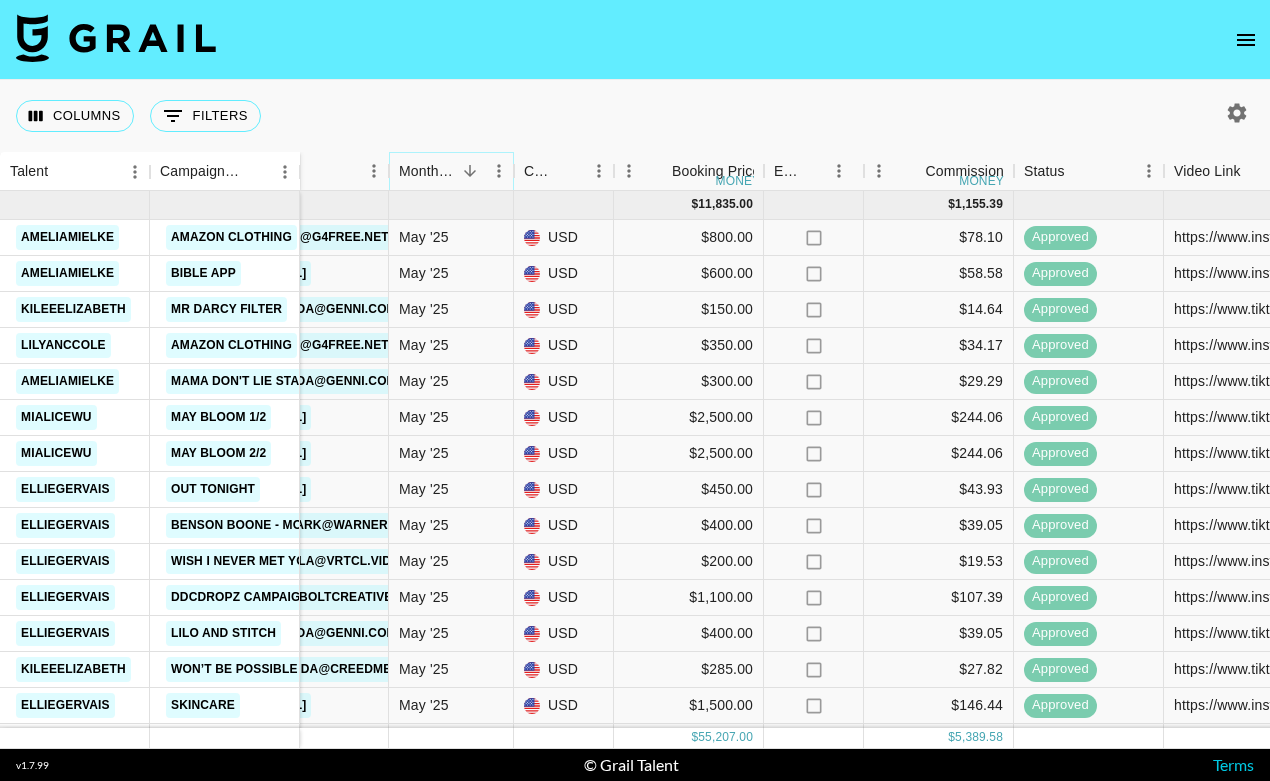 click 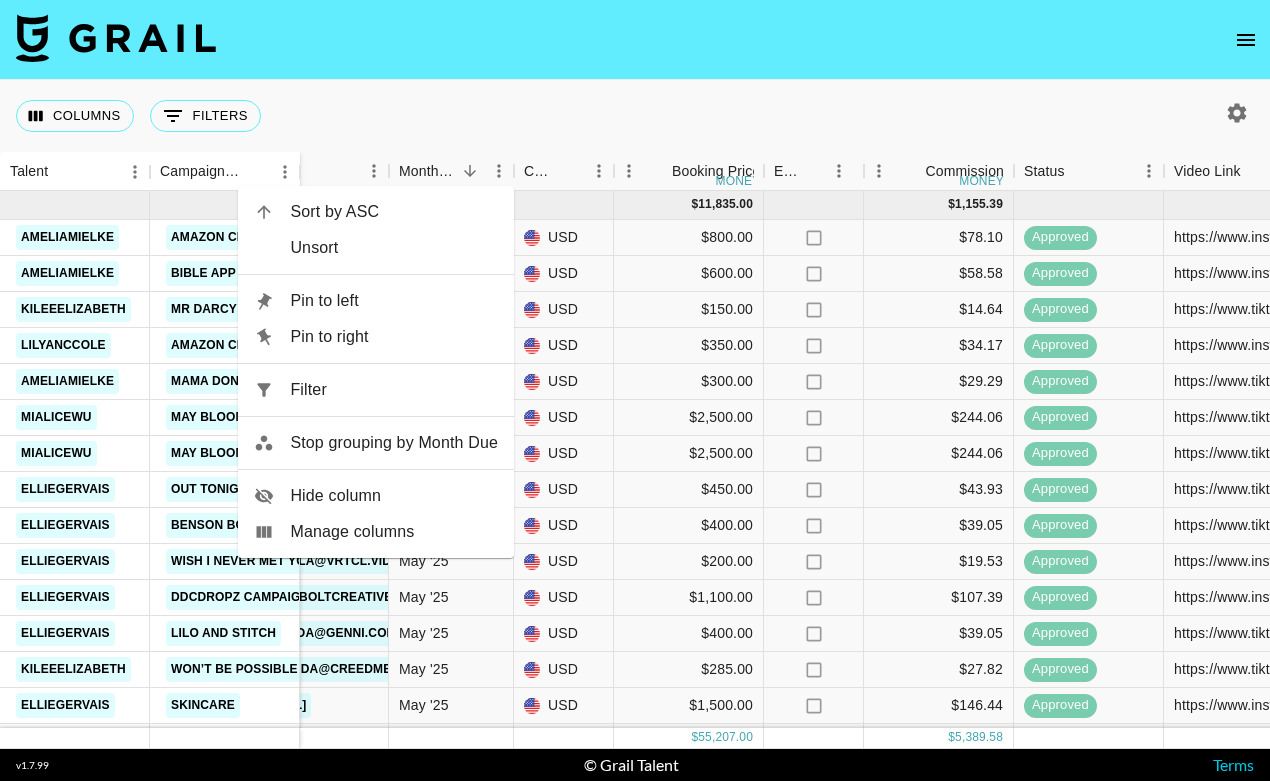 click on "Sort by ASC" at bounding box center (394, 212) 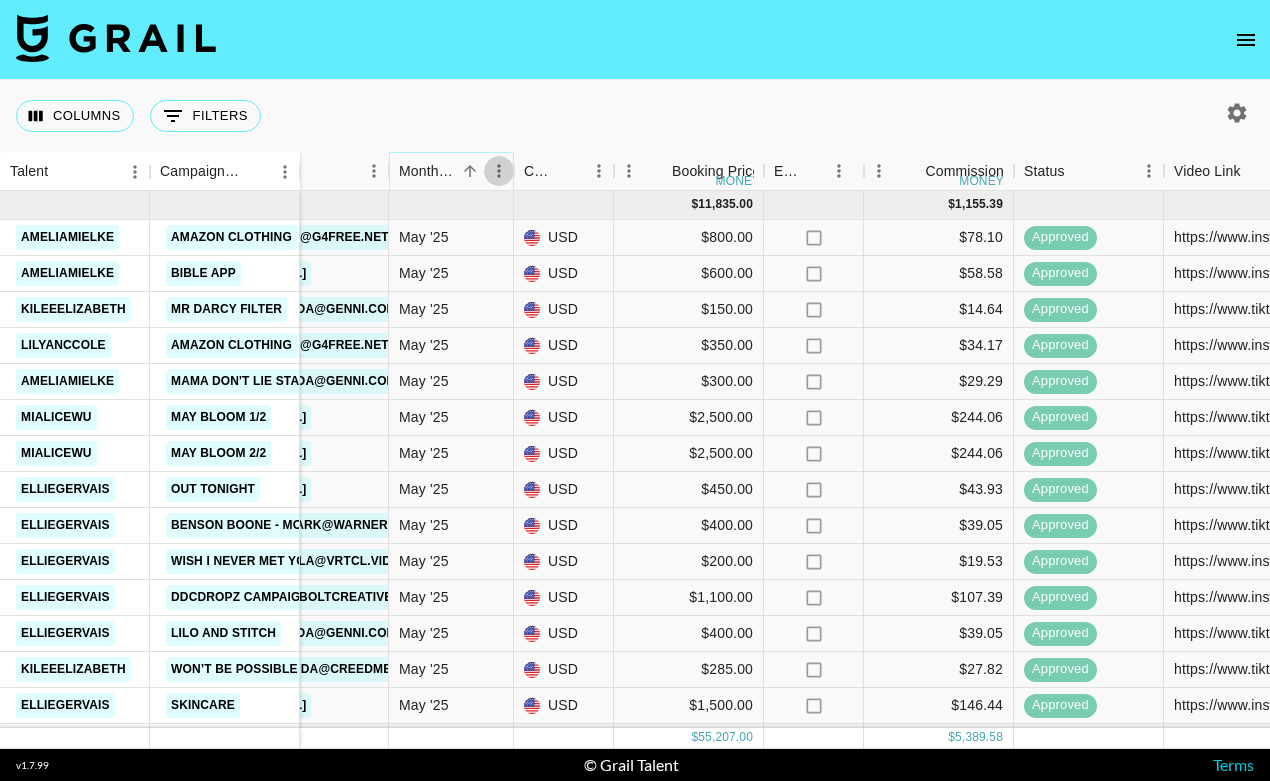 click 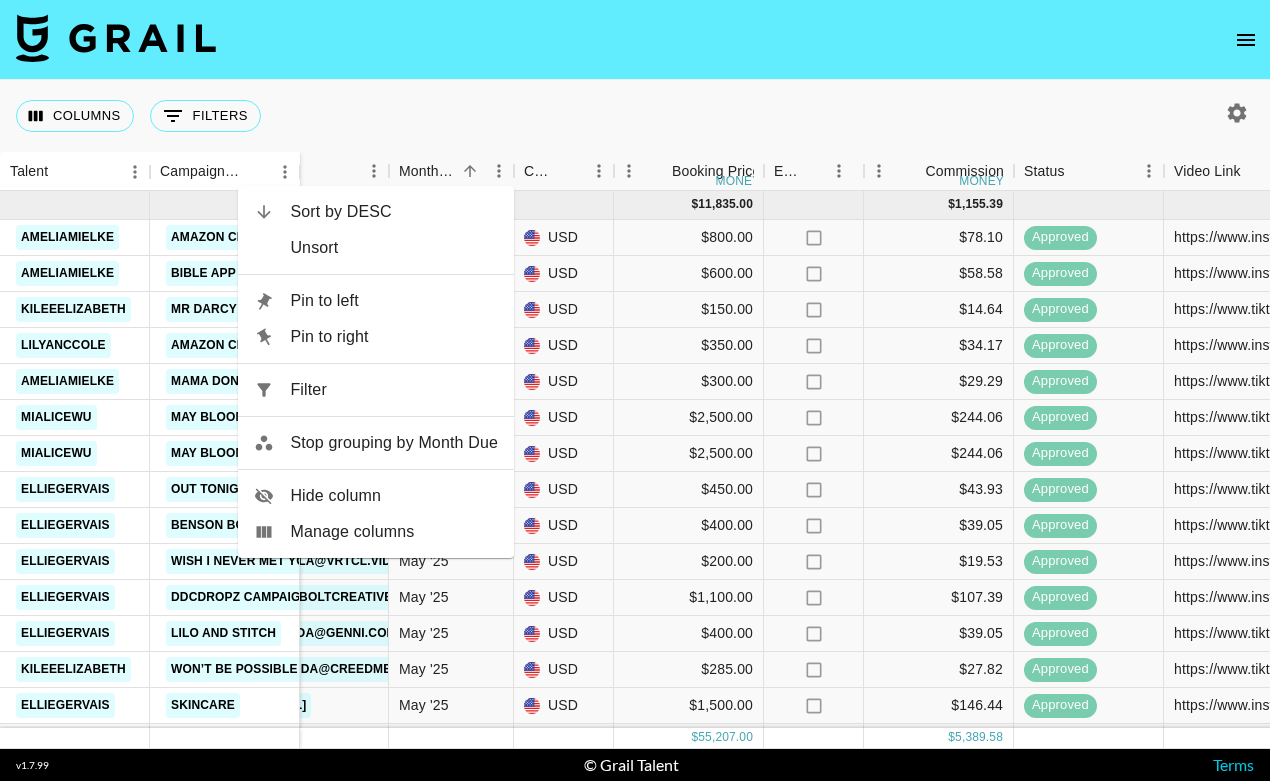 click on "Unsort" at bounding box center (394, 248) 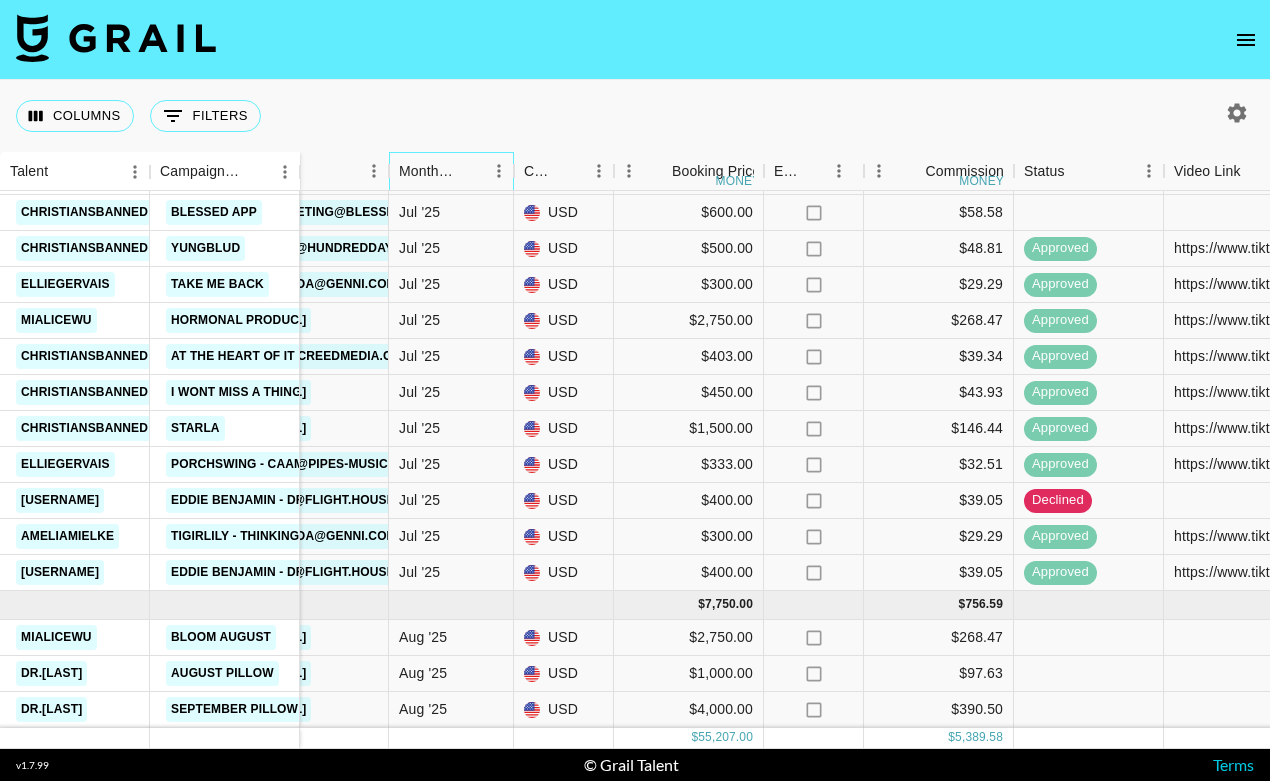 scroll, scrollTop: 1271, scrollLeft: 726, axis: both 